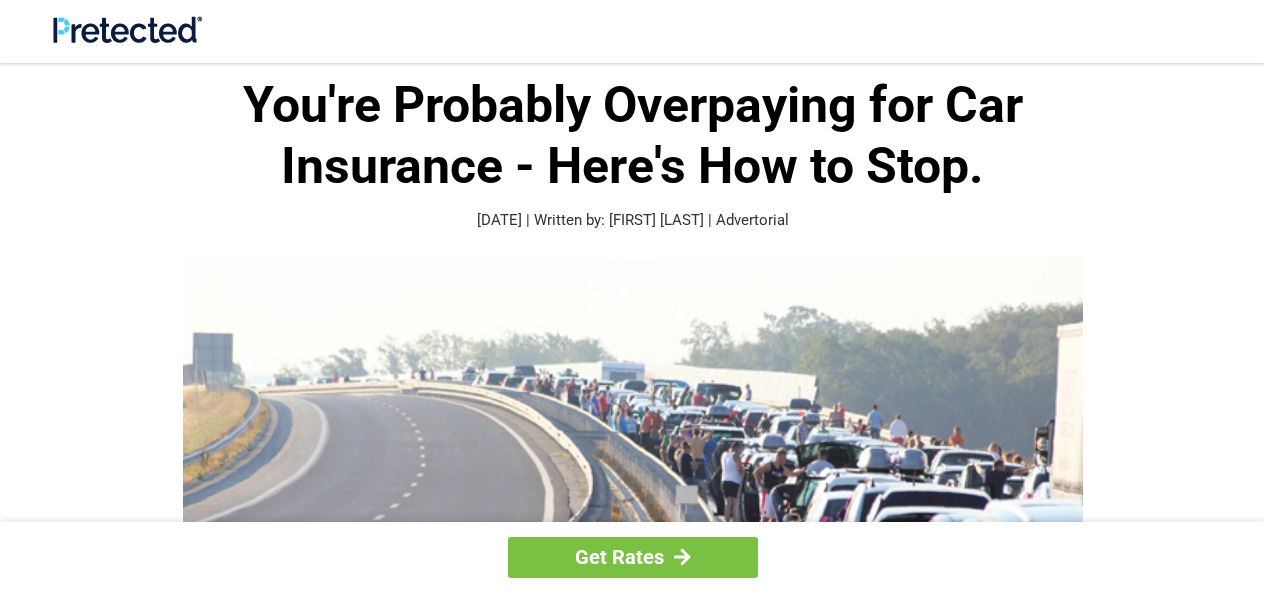 scroll, scrollTop: 0, scrollLeft: 0, axis: both 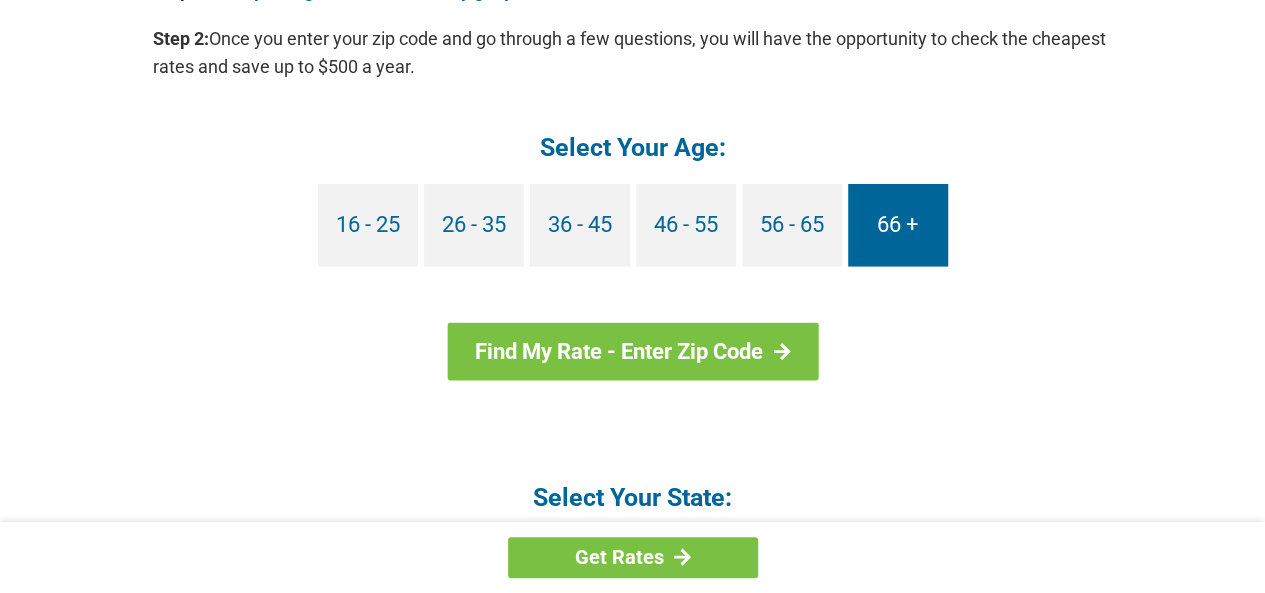 click on "66 +" at bounding box center (898, 225) 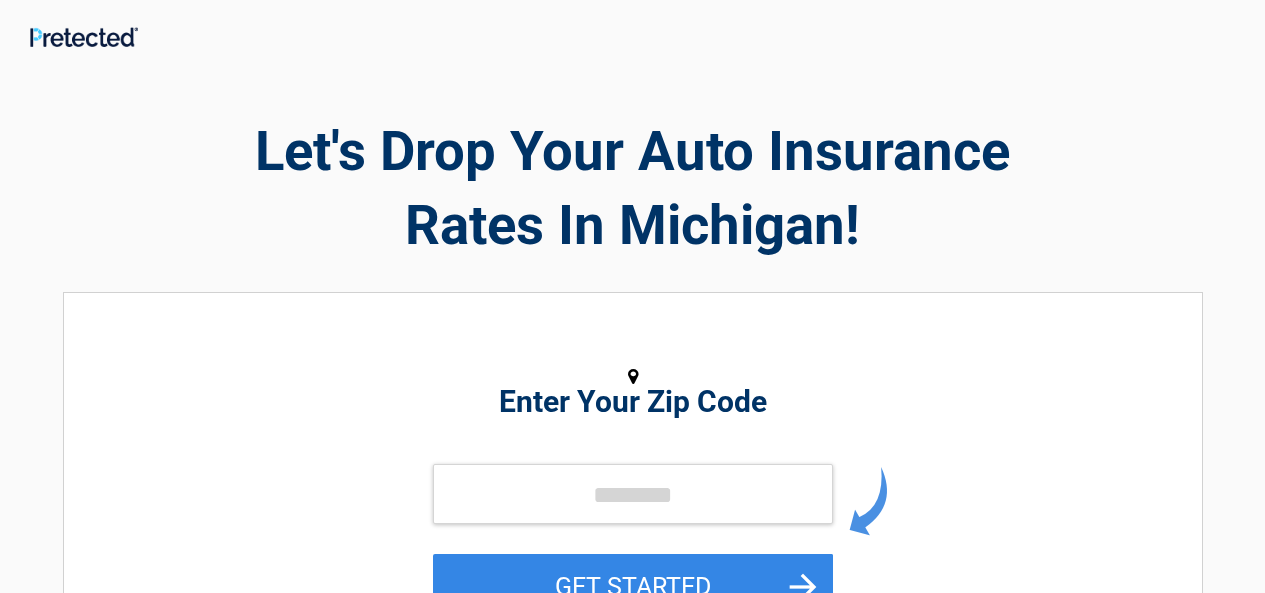 scroll, scrollTop: 0, scrollLeft: 0, axis: both 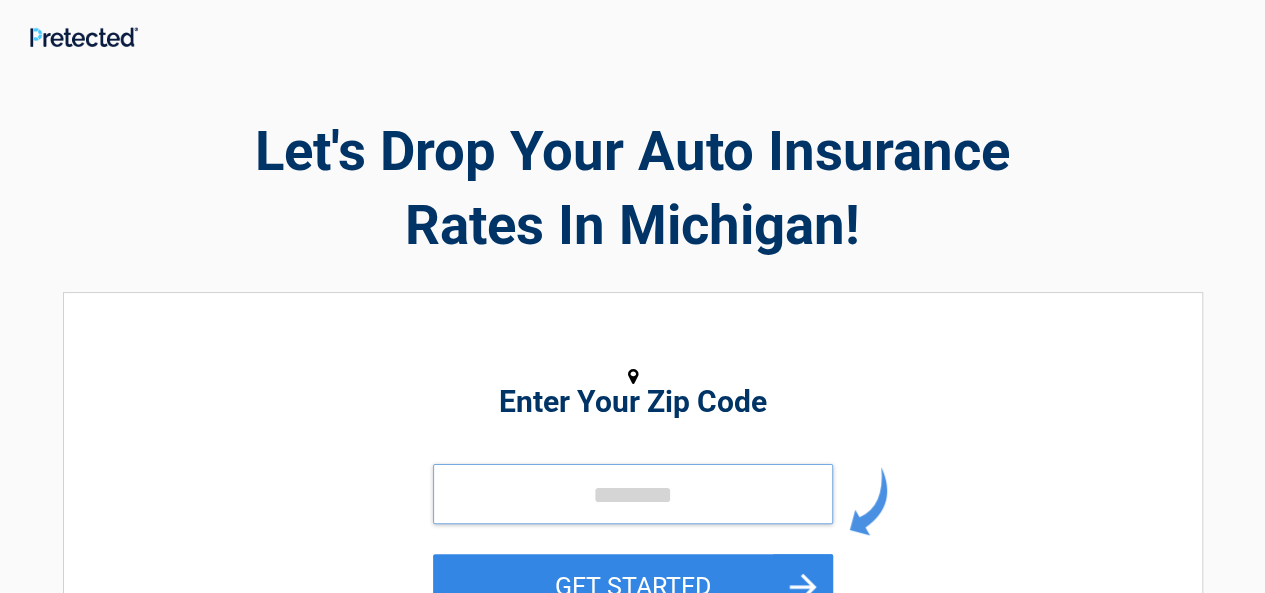 click at bounding box center [633, 494] 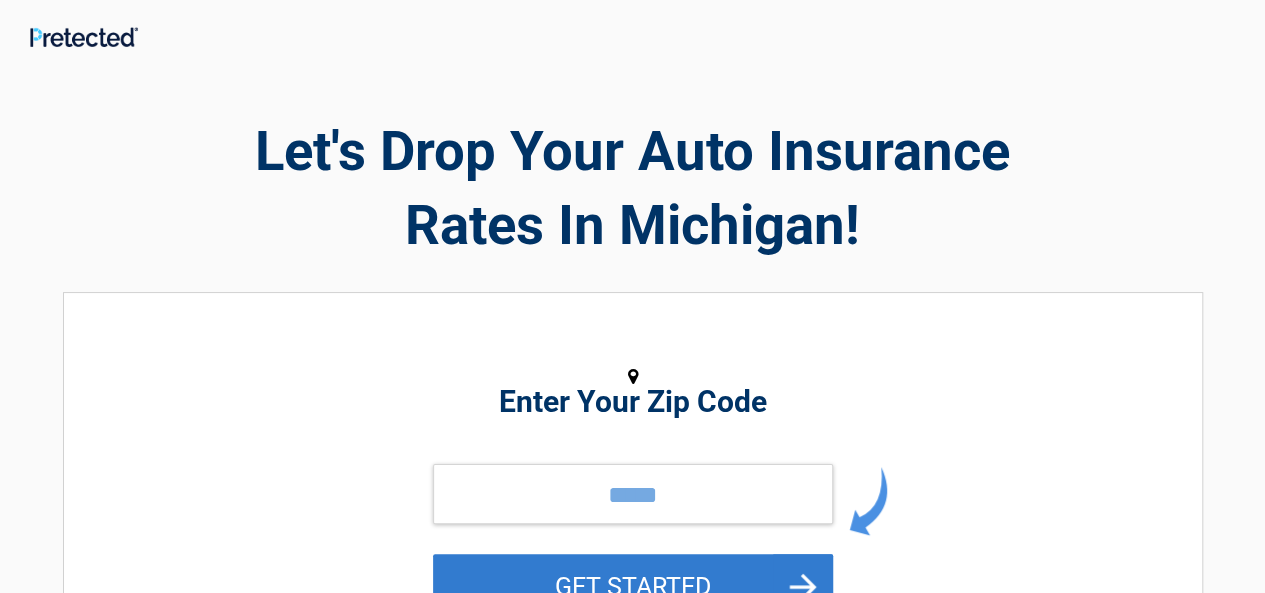 click on "GET STARTED" at bounding box center (633, 586) 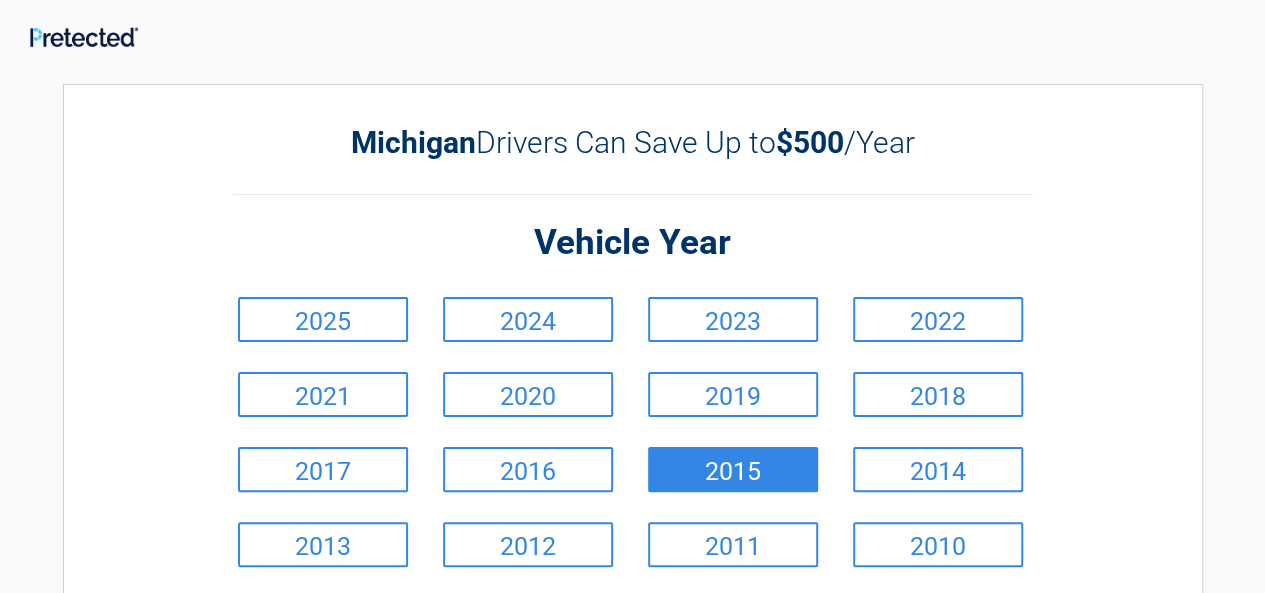 click on "2015" at bounding box center (733, 469) 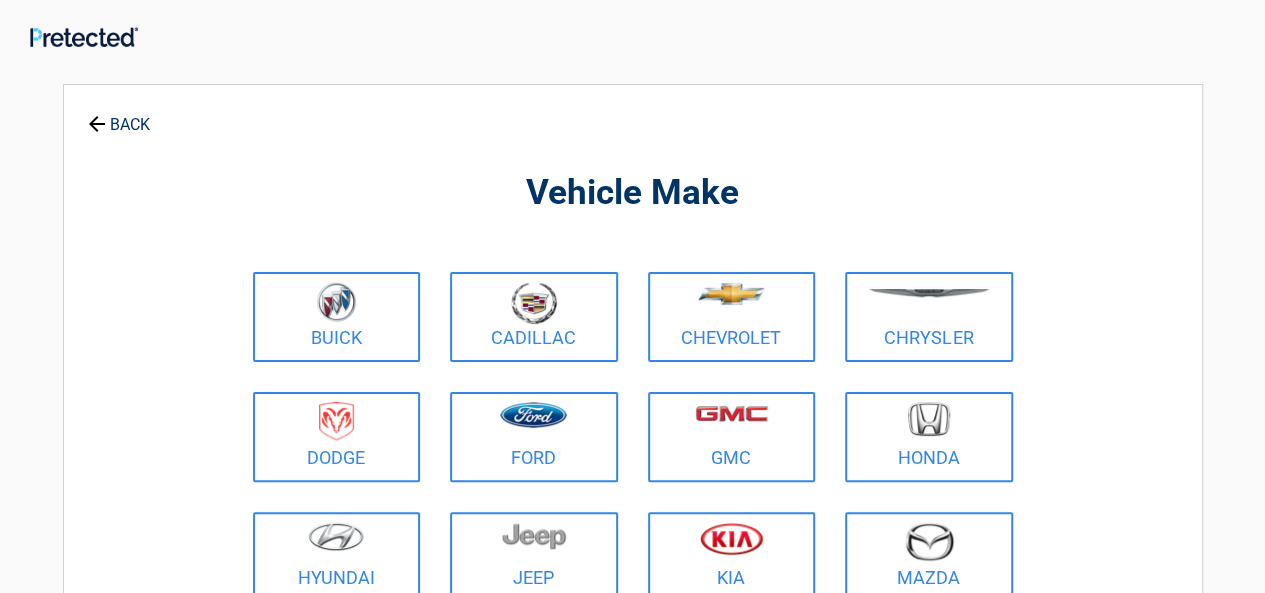 scroll, scrollTop: 518, scrollLeft: 0, axis: vertical 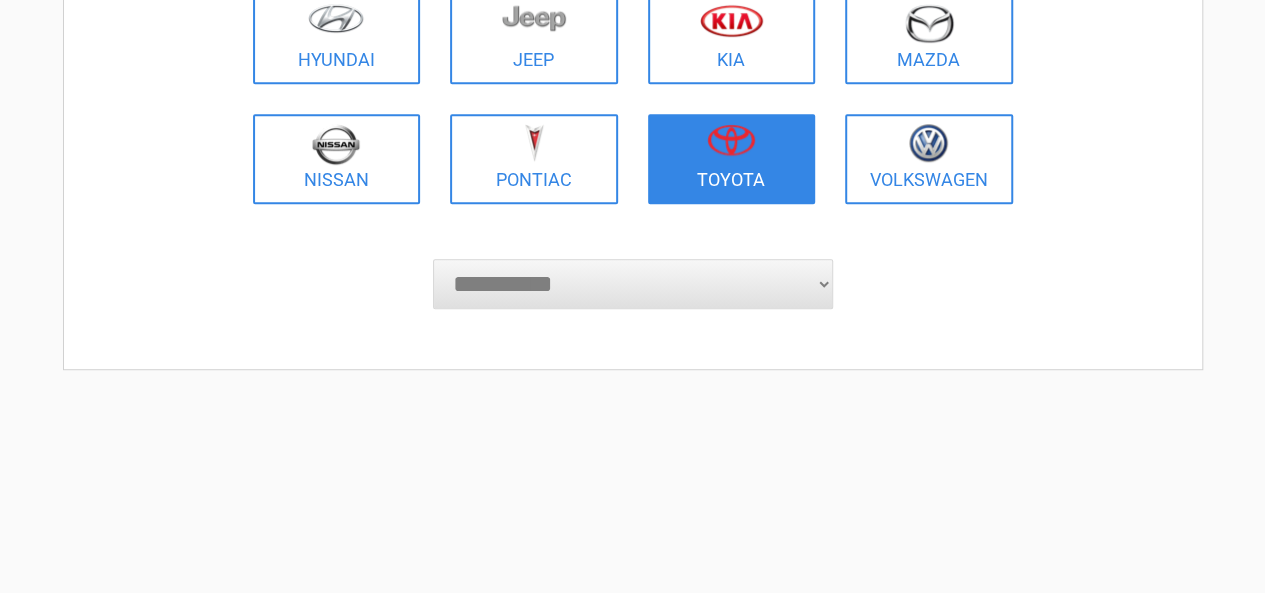 click at bounding box center (732, 146) 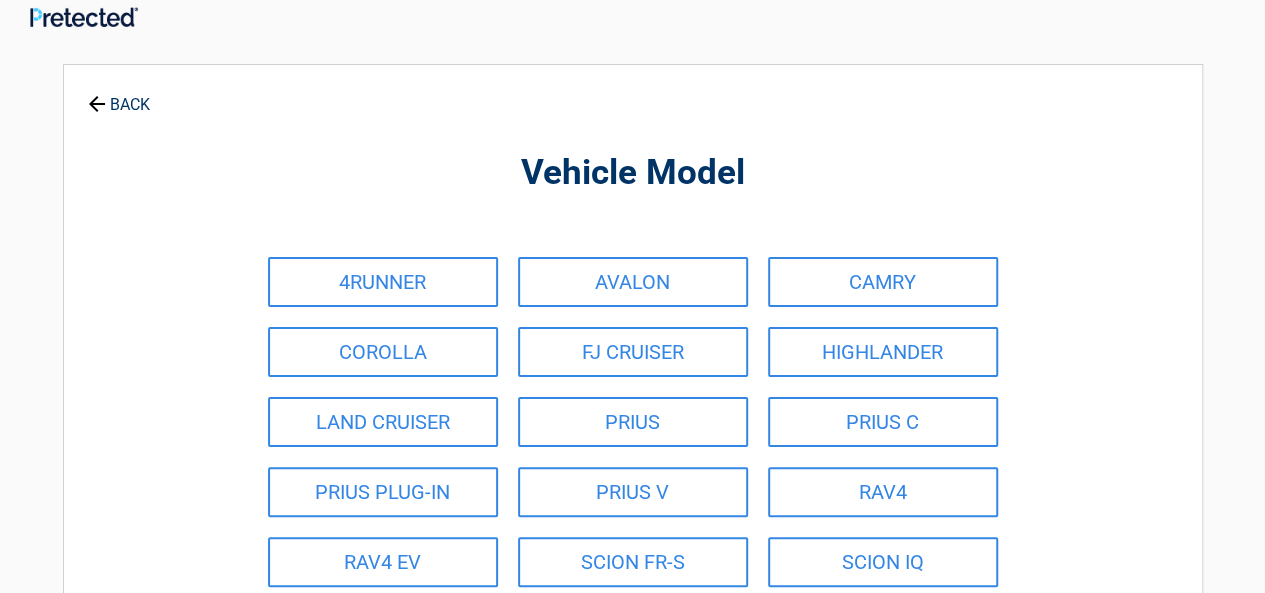 scroll, scrollTop: 0, scrollLeft: 0, axis: both 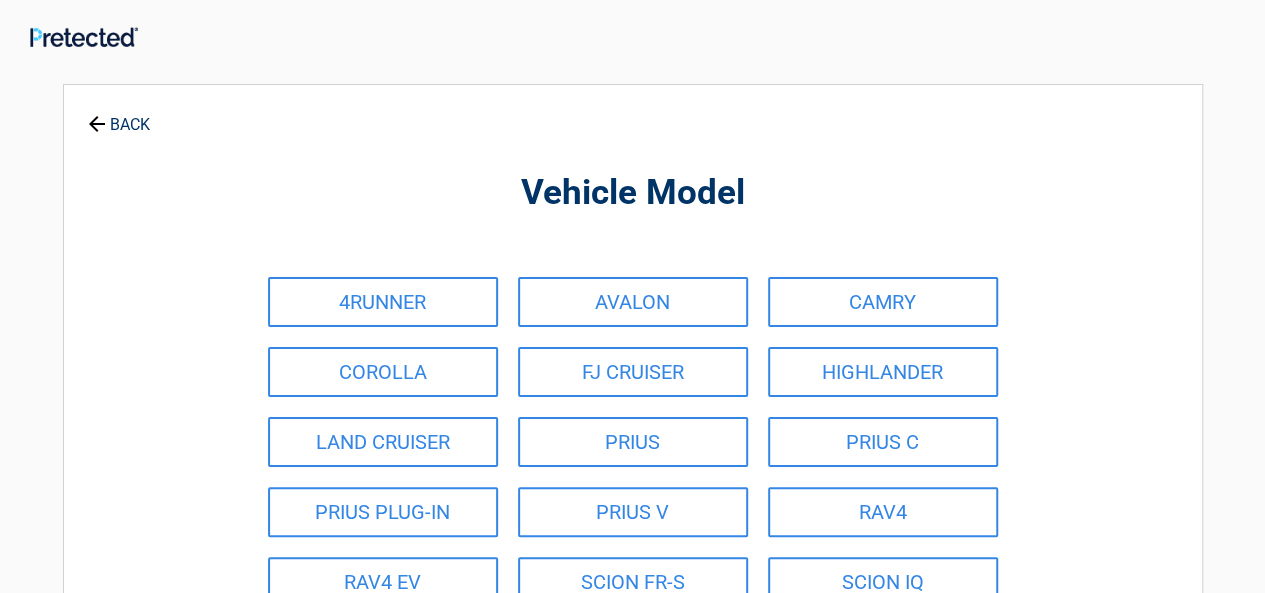 click on "RAV4" at bounding box center [883, 512] 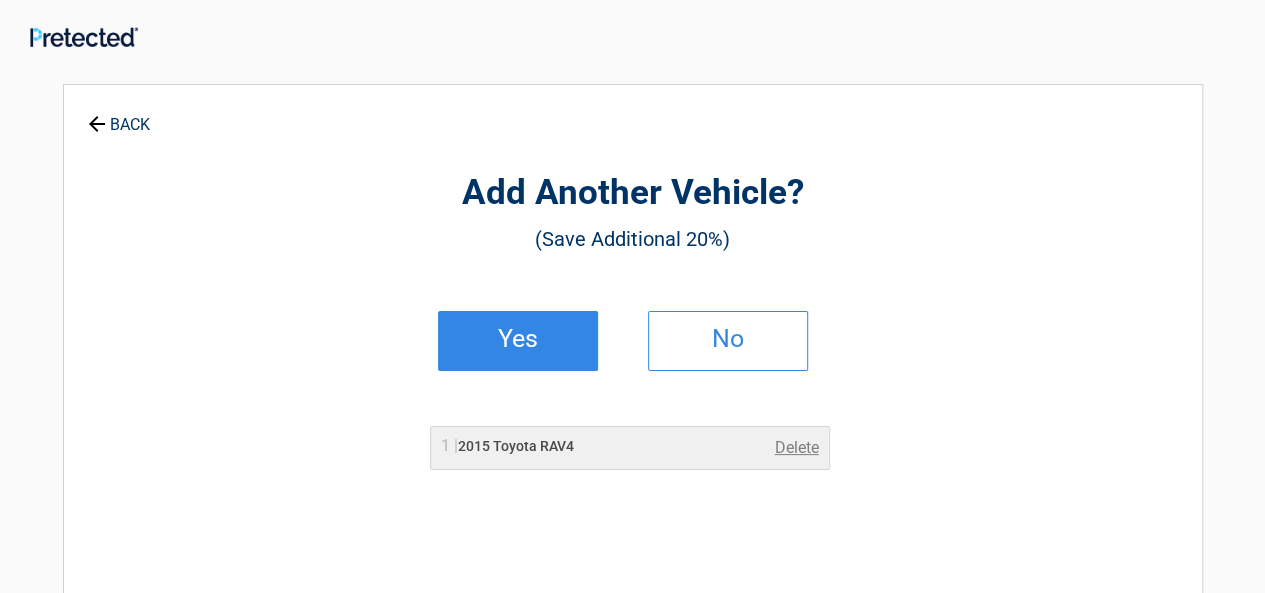 click on "Yes" at bounding box center (518, 341) 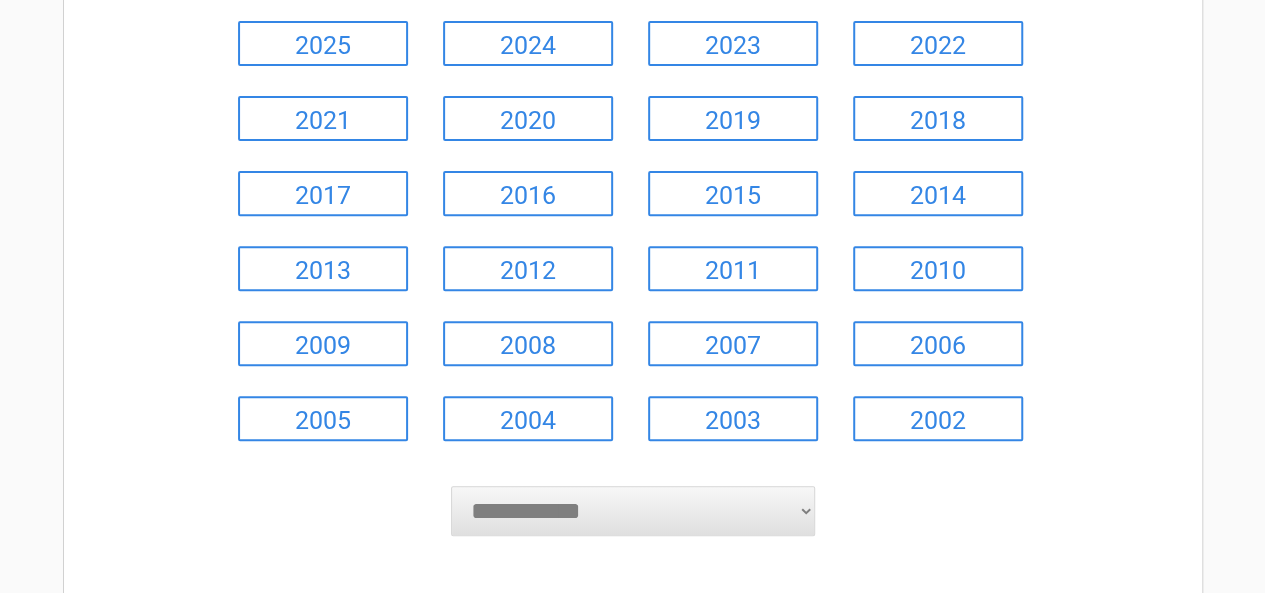 scroll, scrollTop: 288, scrollLeft: 0, axis: vertical 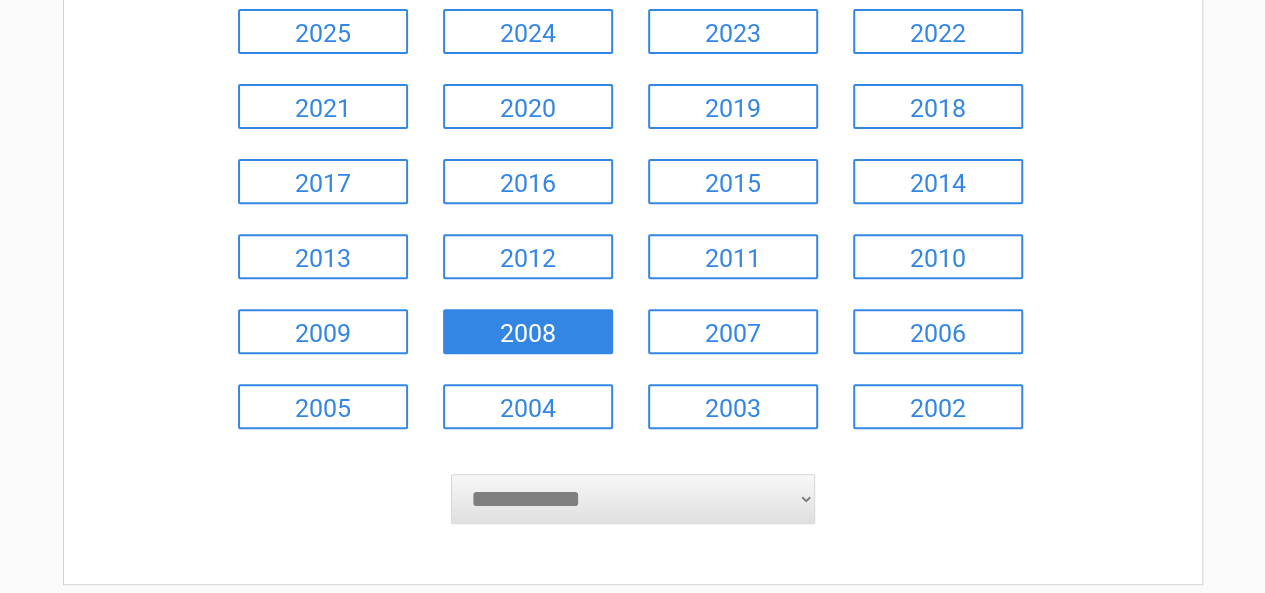 click on "2008" at bounding box center [528, 331] 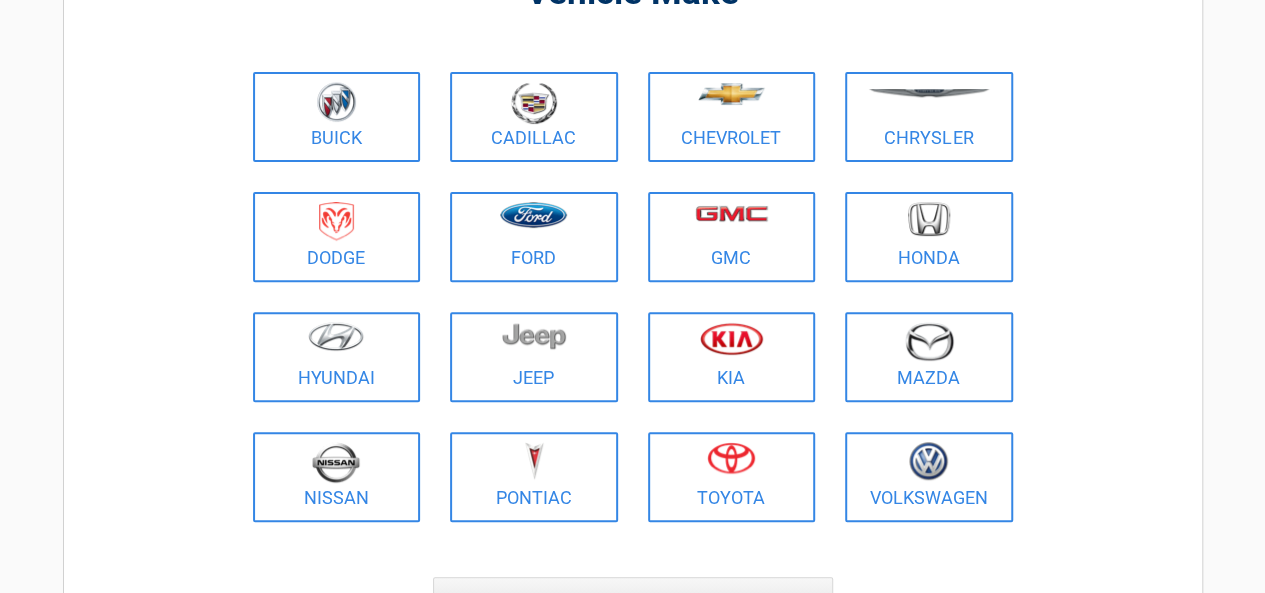 scroll, scrollTop: 0, scrollLeft: 0, axis: both 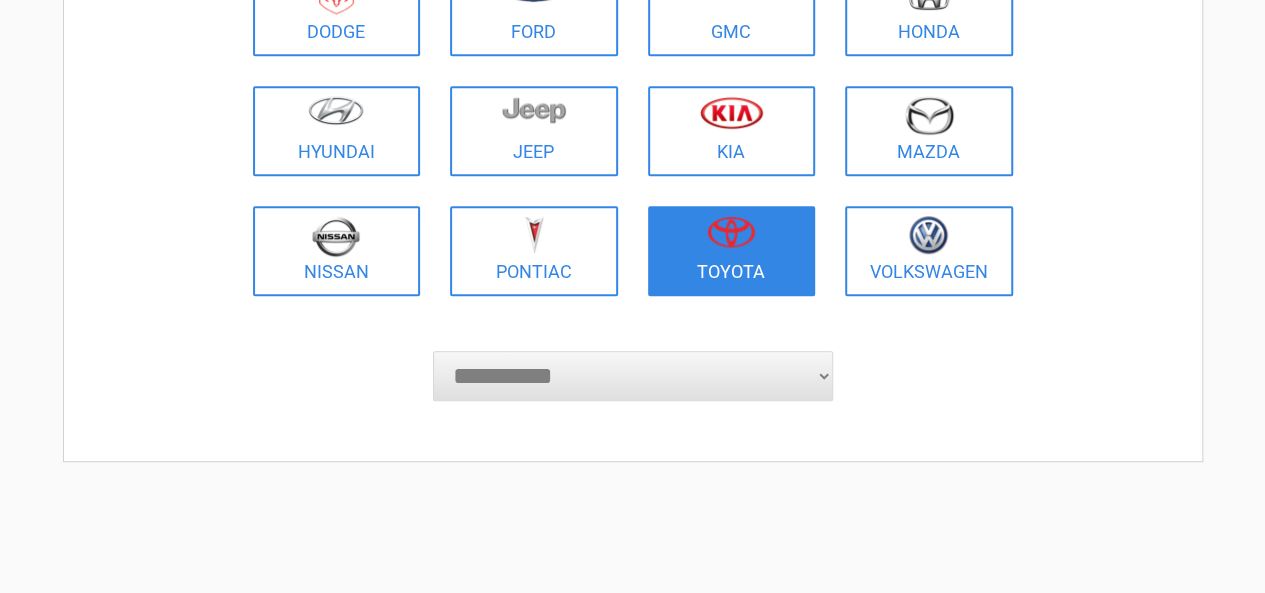 click at bounding box center [732, 238] 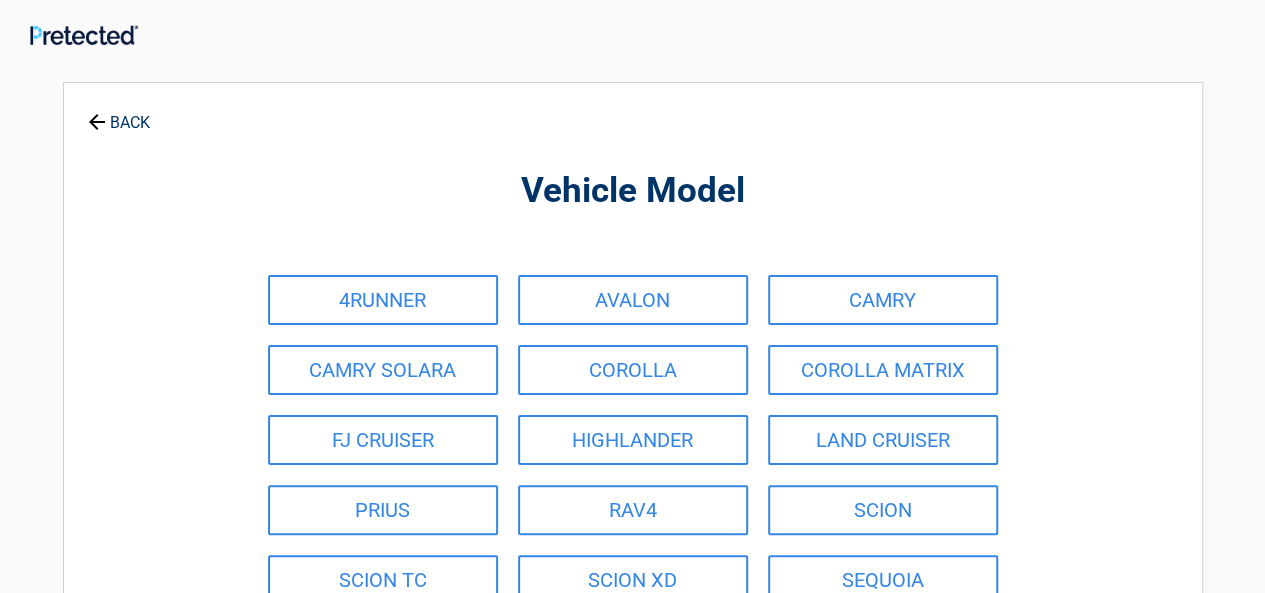 scroll, scrollTop: 0, scrollLeft: 0, axis: both 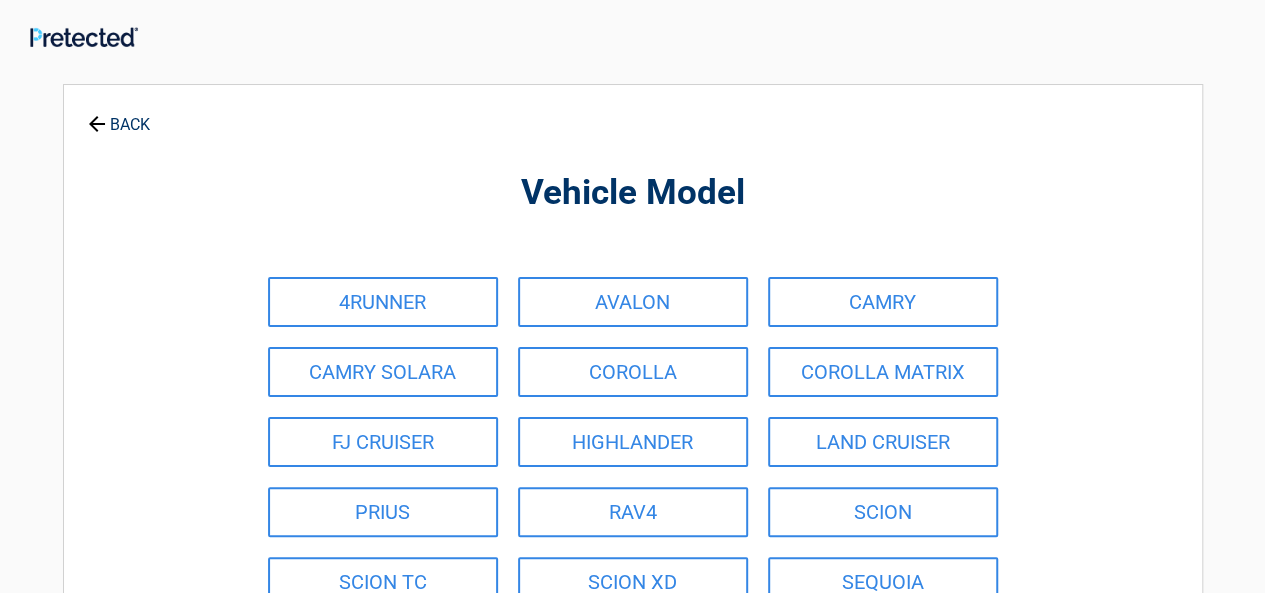 click on "4RUNNER AVALON CAMRY CAMRY SOLARA COROLLA COROLLA MATRIX FJ CRUISER HIGHLANDER LAND CRUISER PRIUS RAV4 SCION SCION TC SCION XD SEQUOIA SIENNA TACOMA TUNDRA YARIS" at bounding box center (633, 512) 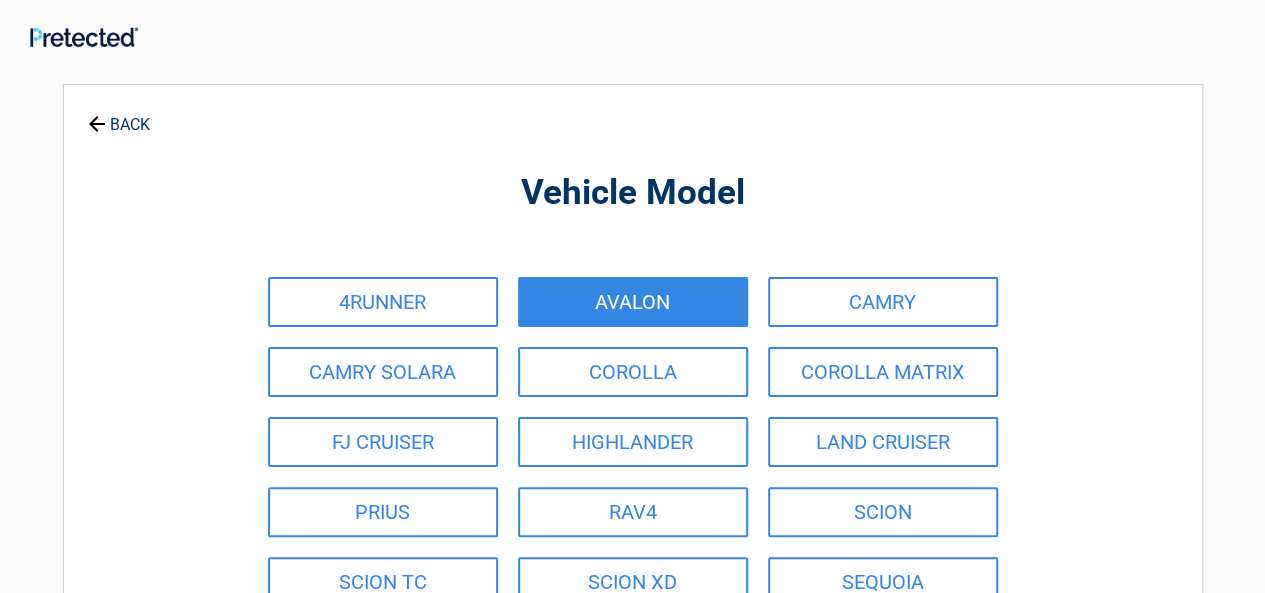 click on "AVALON" at bounding box center [633, 302] 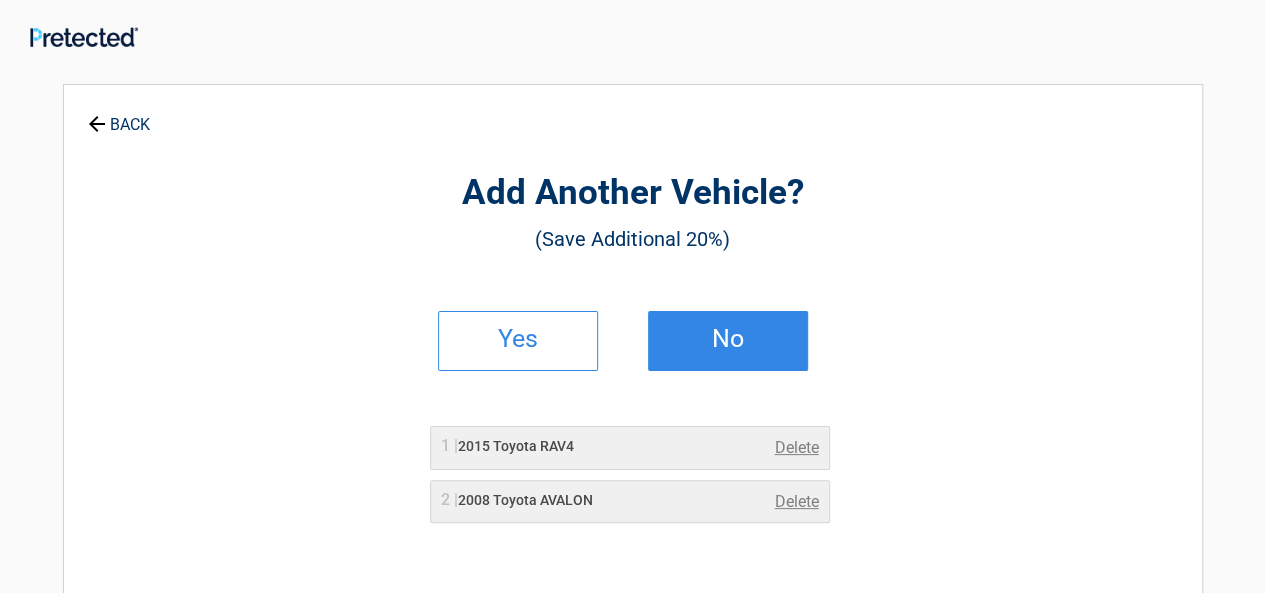 click on "No" at bounding box center (728, 339) 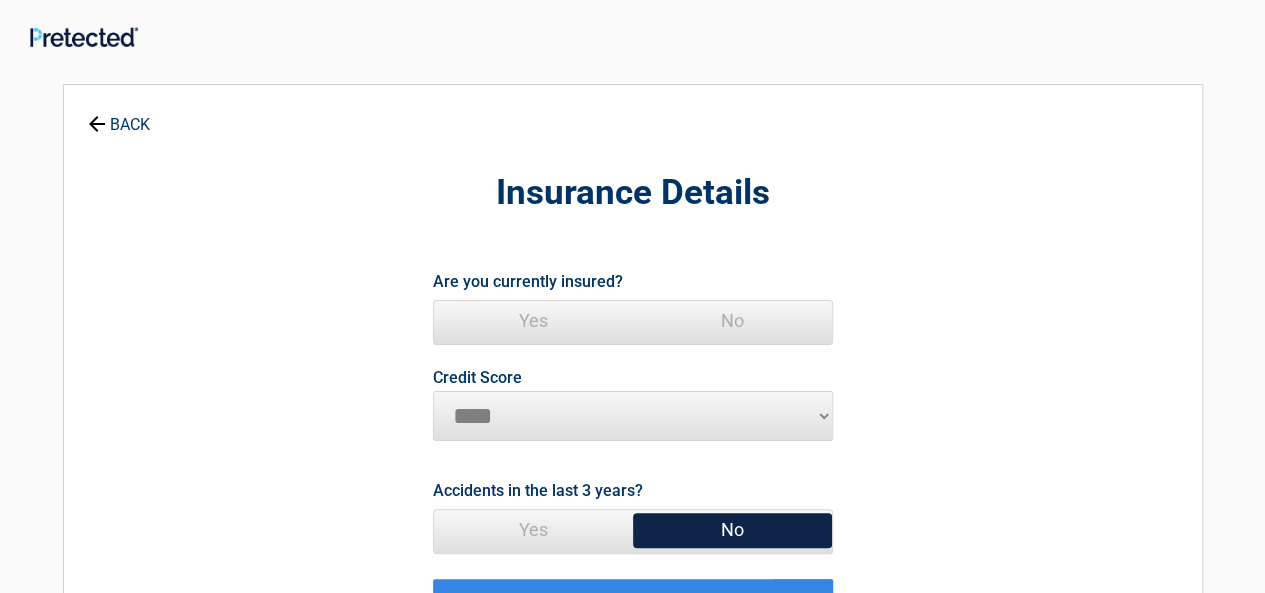 click on "Yes" at bounding box center (533, 321) 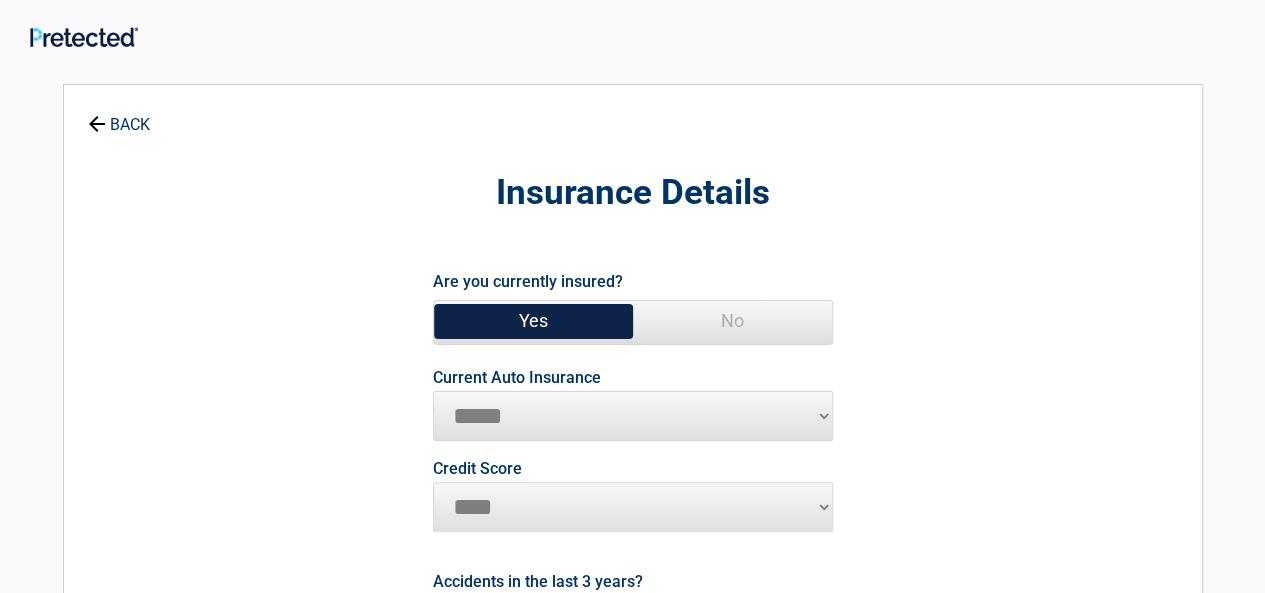 click on "*********
****
*******
****" at bounding box center (633, 507) 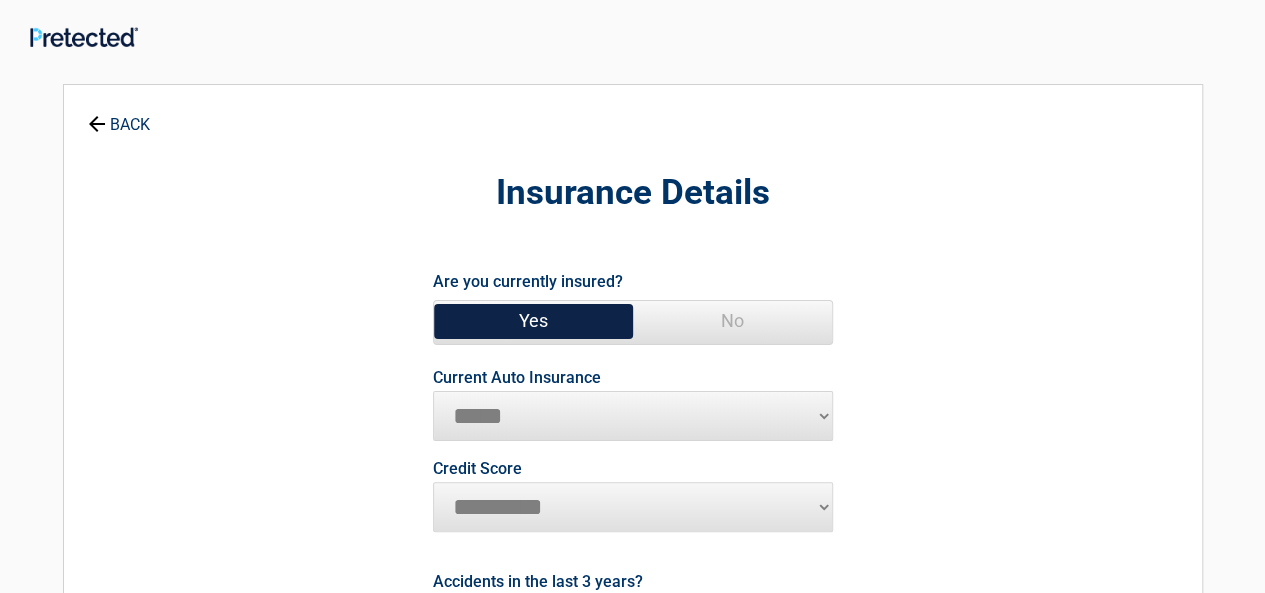click on "*********
****
*******
****" at bounding box center (633, 507) 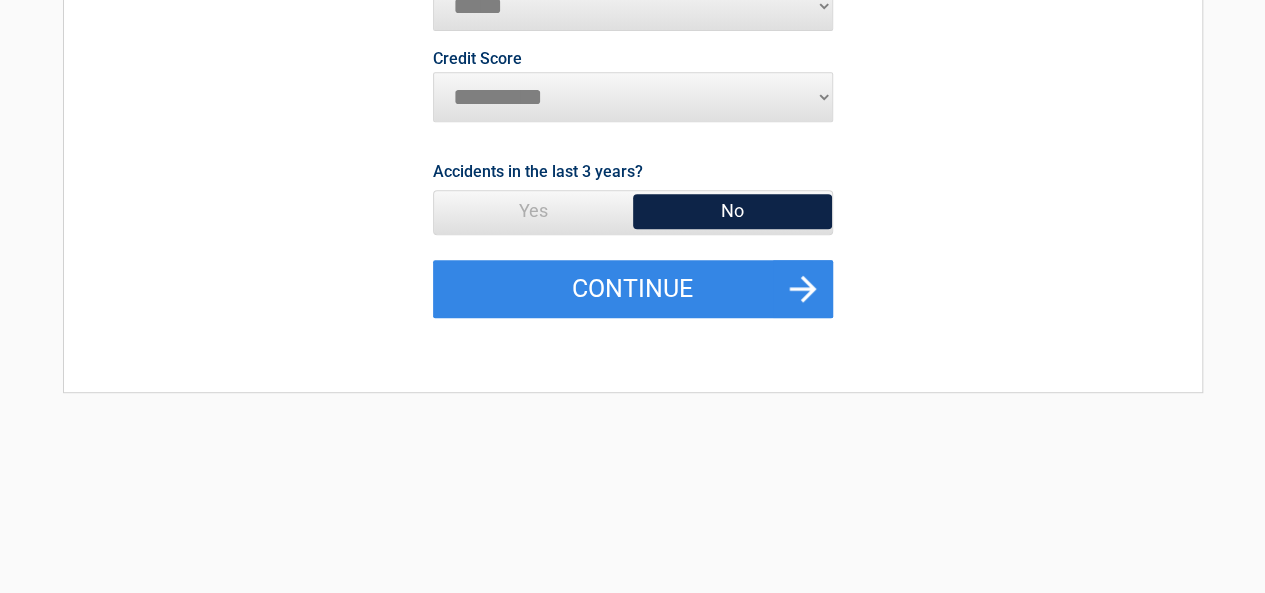 scroll, scrollTop: 412, scrollLeft: 0, axis: vertical 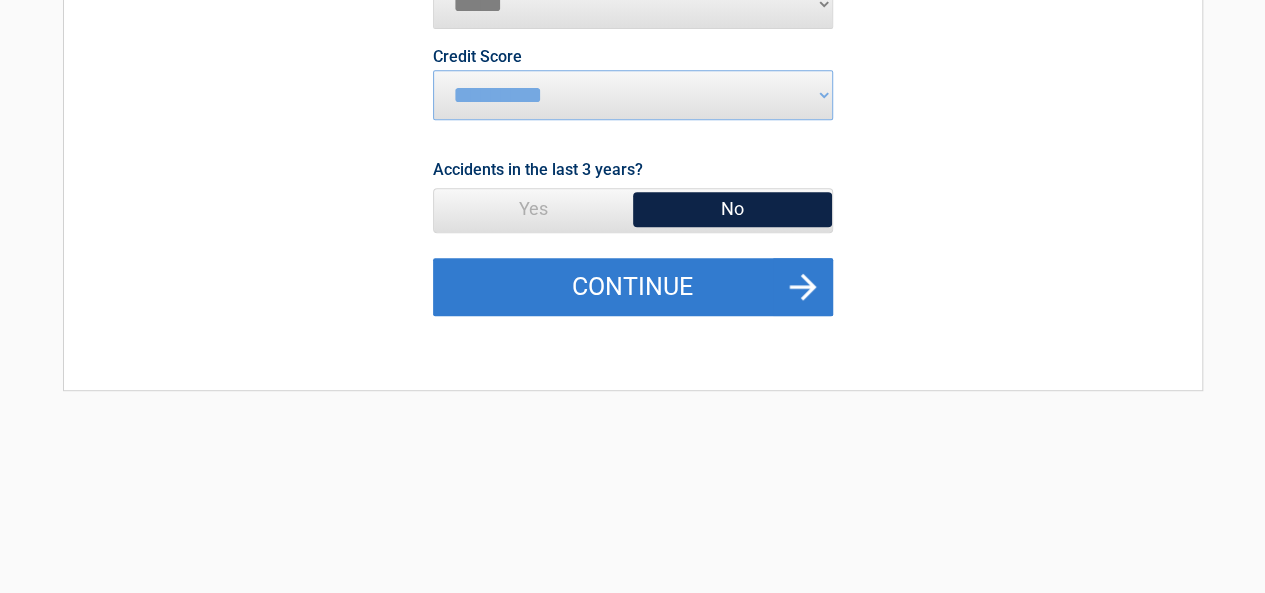 click on "Continue" at bounding box center (633, 287) 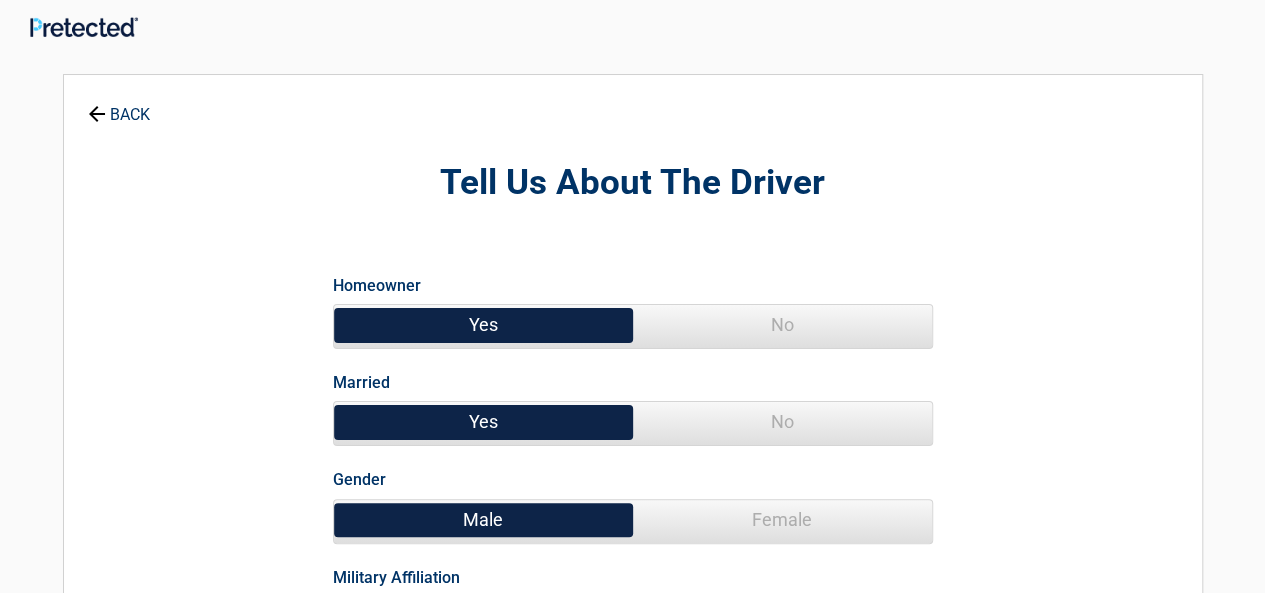 scroll, scrollTop: 0, scrollLeft: 0, axis: both 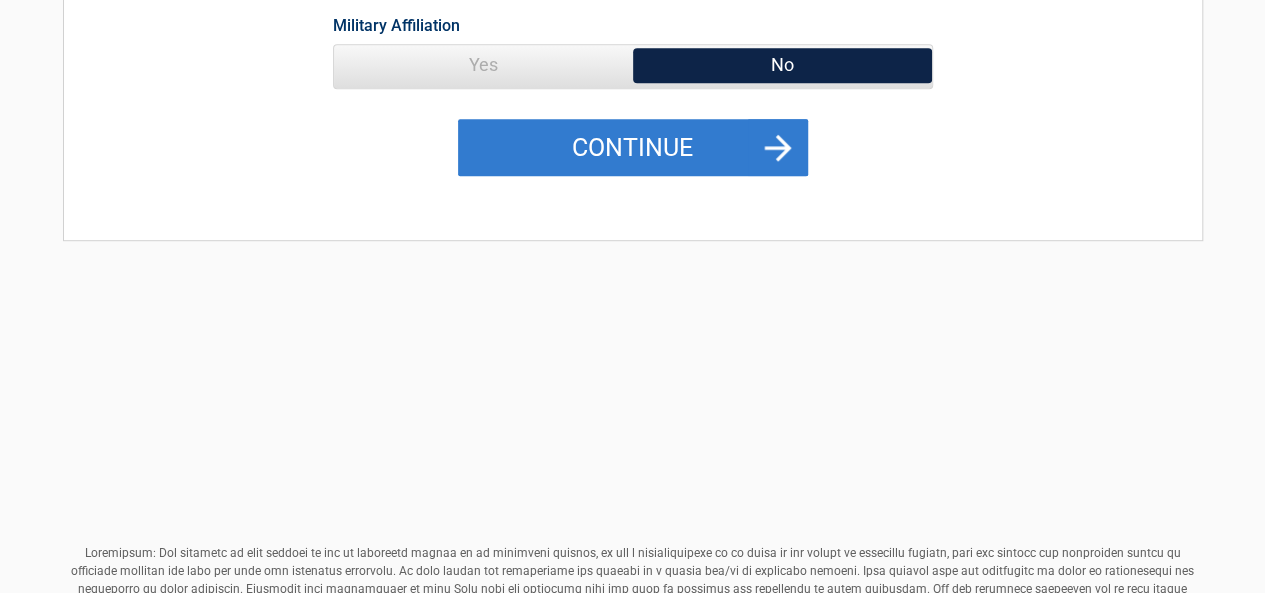 click on "Continue" at bounding box center [633, 148] 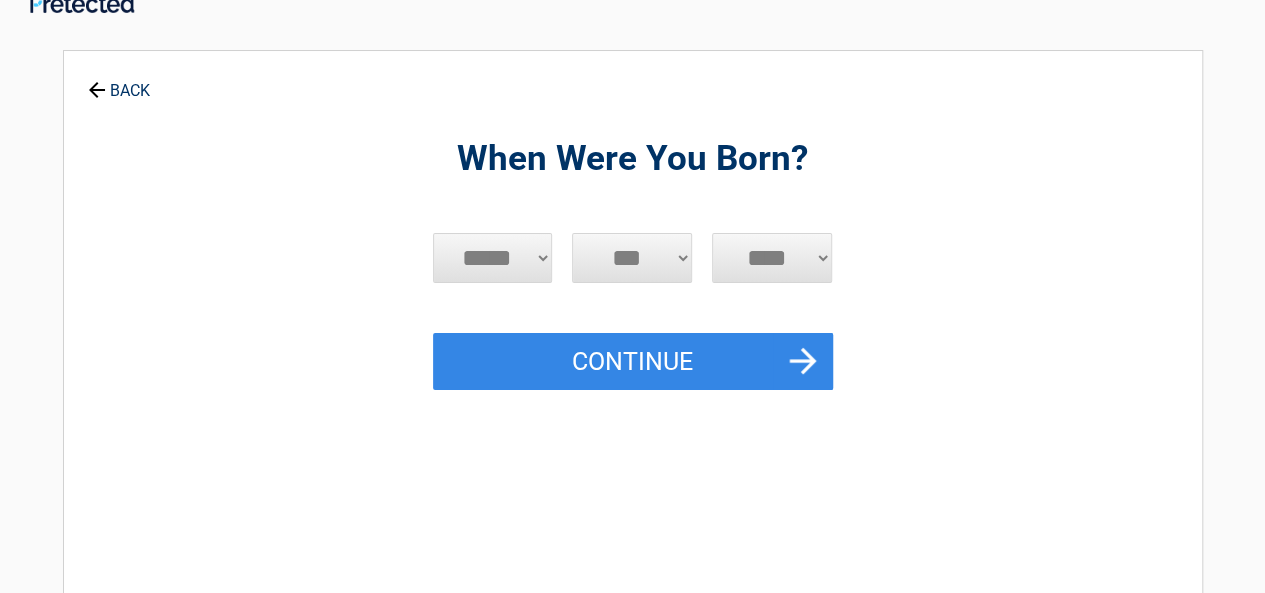scroll, scrollTop: 0, scrollLeft: 0, axis: both 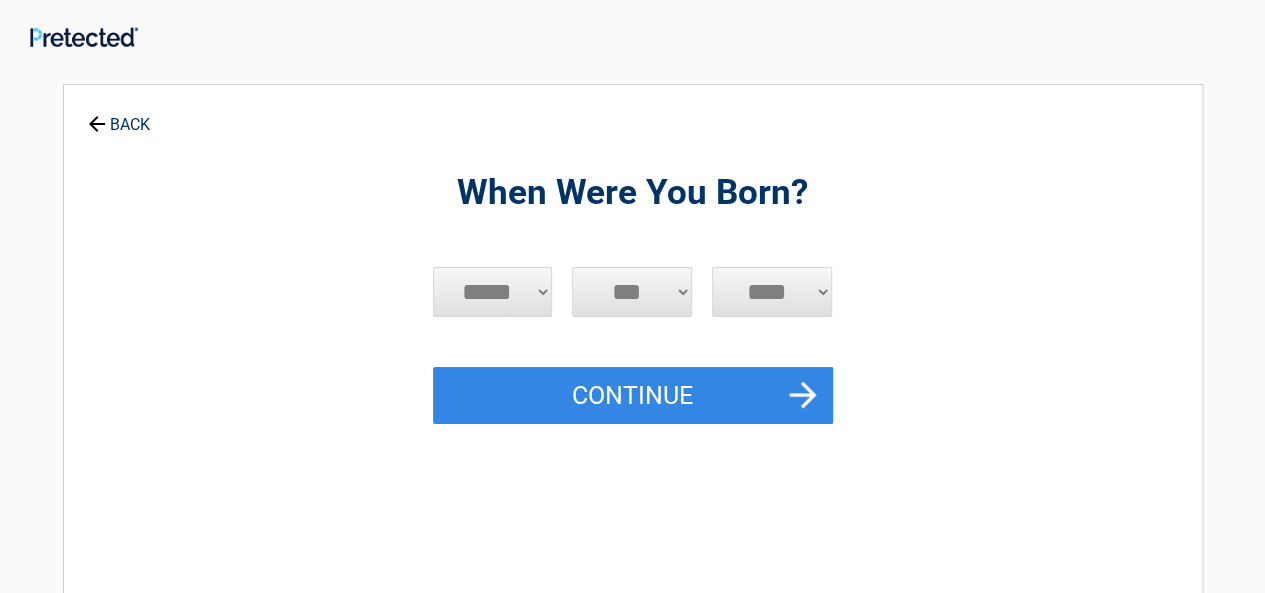 click on "*****
***
***
***
***
***
***
***
***
***
***
***
***" at bounding box center (493, 292) 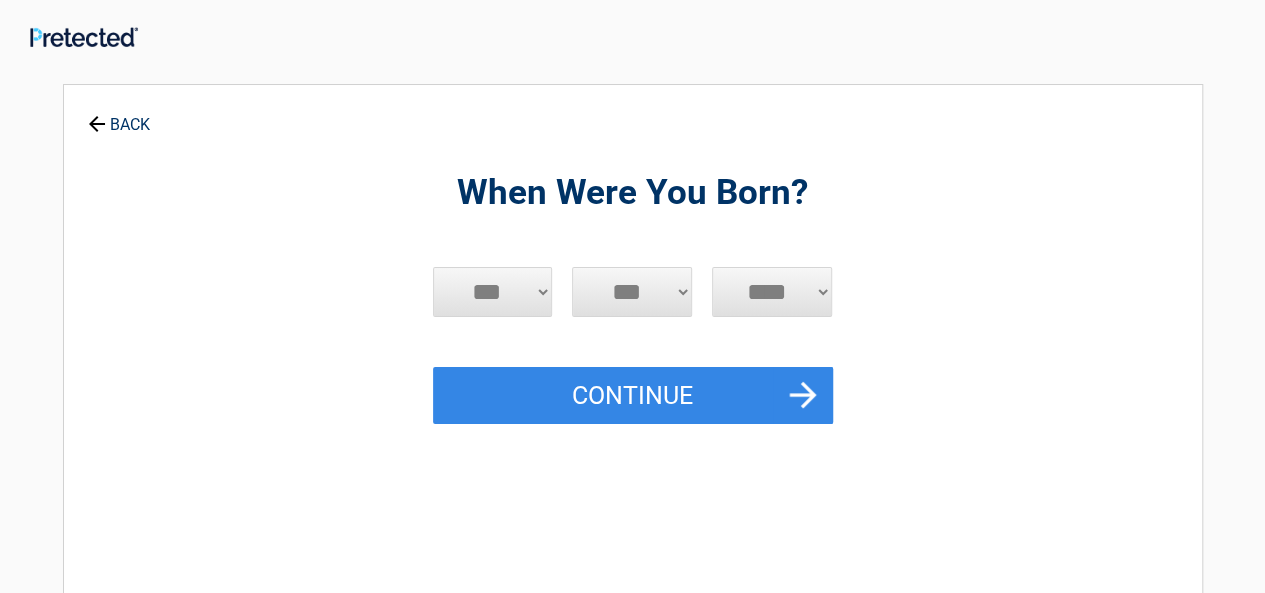 click on "*****
***
***
***
***
***
***
***
***
***
***
***
***" at bounding box center [493, 292] 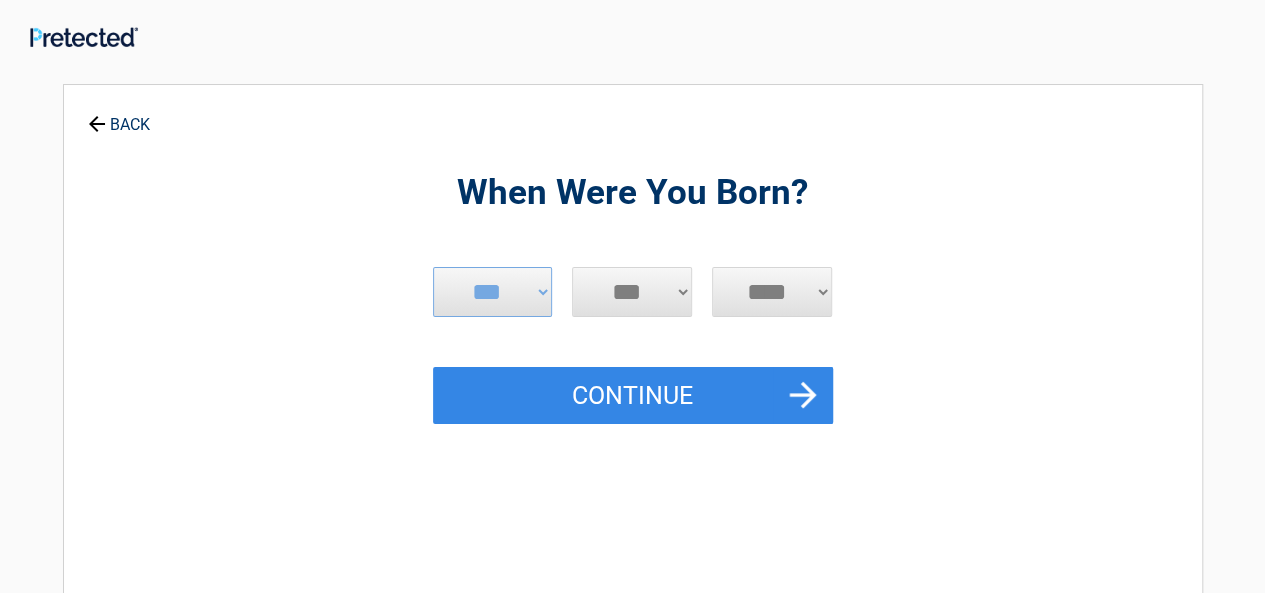click on "*** * * * * * * * * * ** ** ** ** ** ** ** ** ** ** ** ** ** ** ** ** ** ** ** ** **" at bounding box center [632, 292] 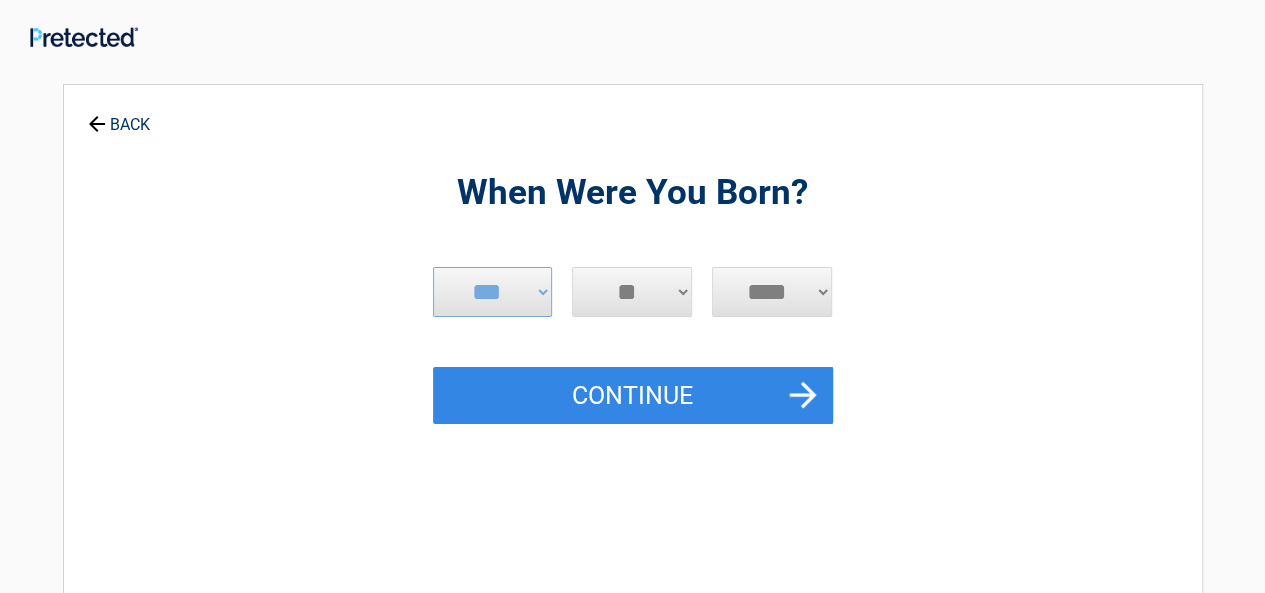 click on "*** * * * * * * * * * ** ** ** ** ** ** ** ** ** ** ** ** ** ** ** ** ** ** ** ** **" at bounding box center [632, 292] 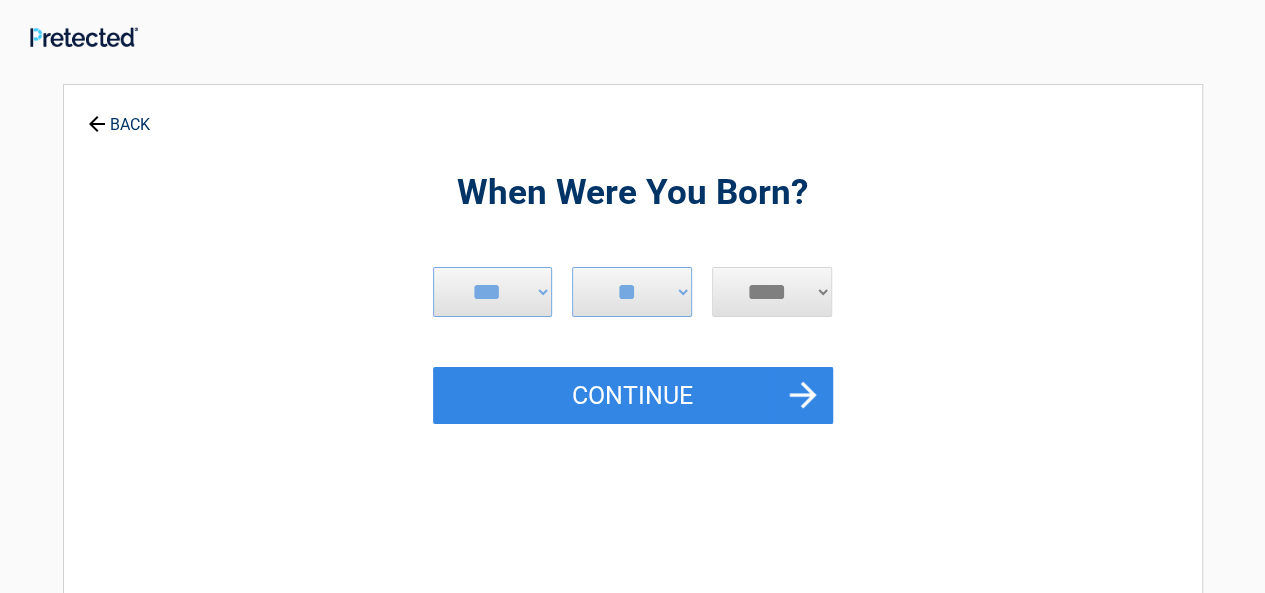 click on "****
****
****
****
****
****
****
****
****
****
****
****
****
****
****
****
****
****
****
****
****
****
****
****
****
****
****
****
****
****
****
****
****
****
****
****
****
****
****
****
****
****
****
****
****
****
****
****
****
****
****
****
****
****
****
****
****
****
****
****
****
****
****
****" at bounding box center [772, 292] 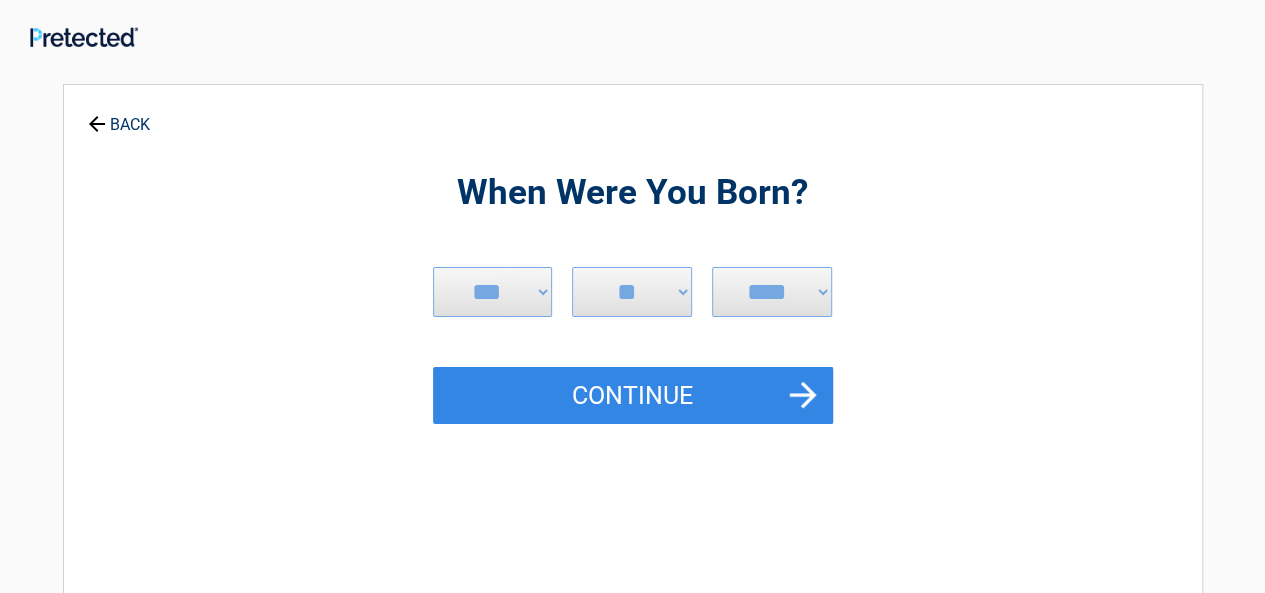 click on "When Were You Born?
[DATE]
***
***
***
***
***
***
***
***
***
***
***
***
***
***
***
****
****
****
****
****
****
****
****
****
****
****
****
****
****
****
****
****
****
****
****
****
****
****
****
****
****
****
****
****
****
****
****
****
**** ****" at bounding box center (633, 433) 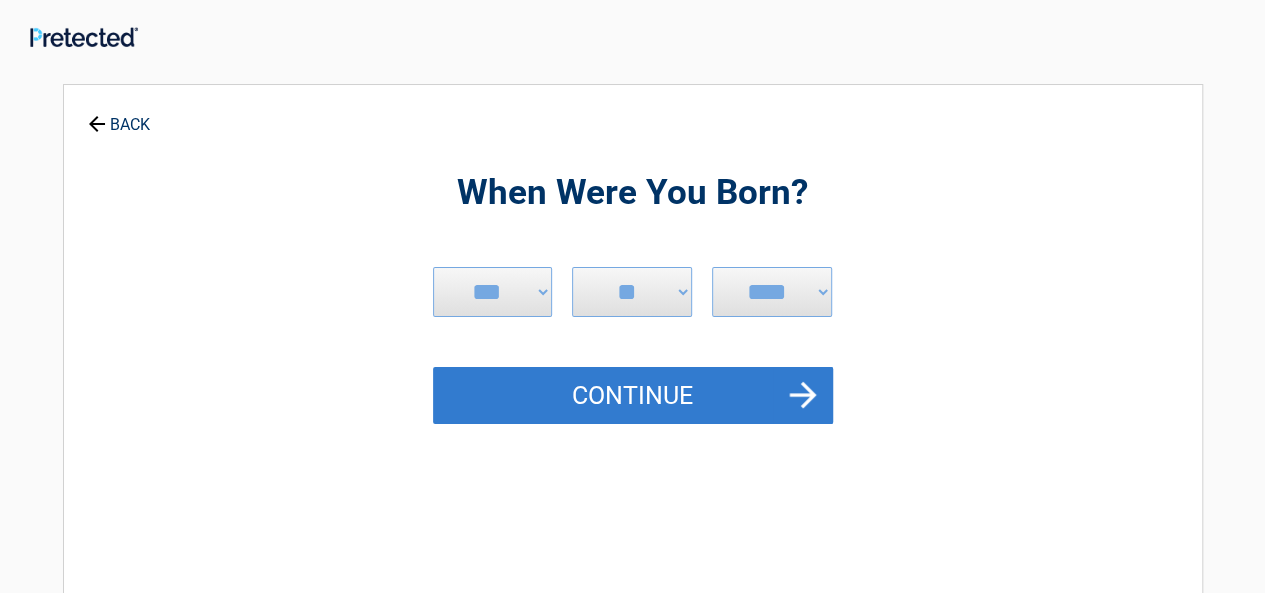 click on "Continue" at bounding box center [633, 396] 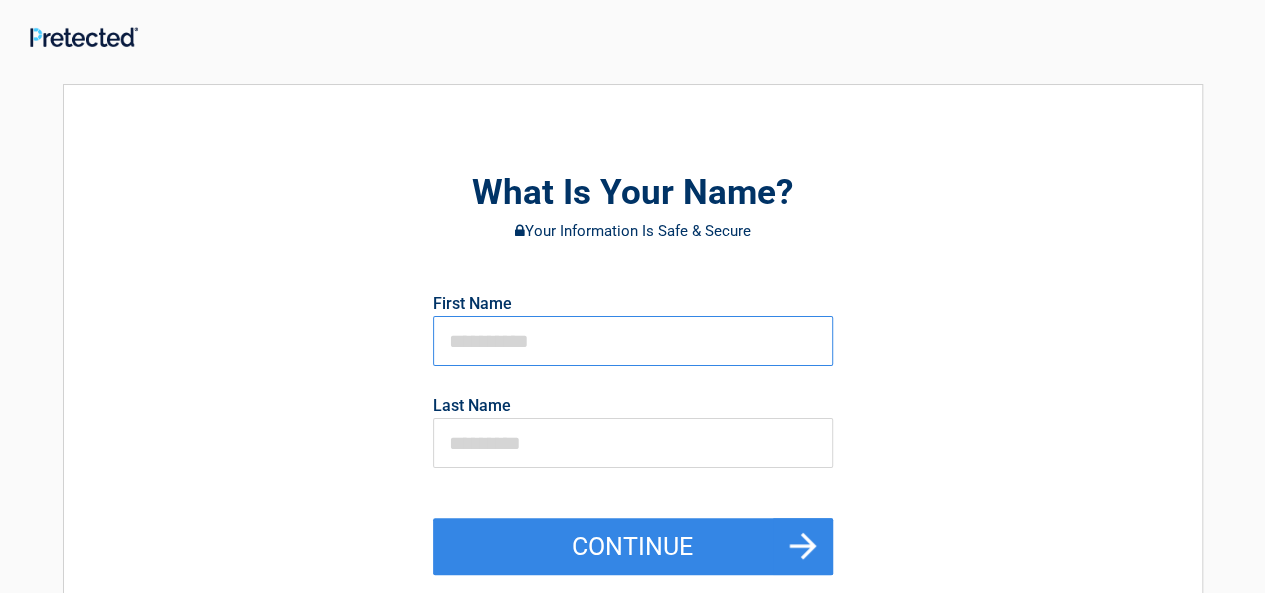 click at bounding box center (633, 341) 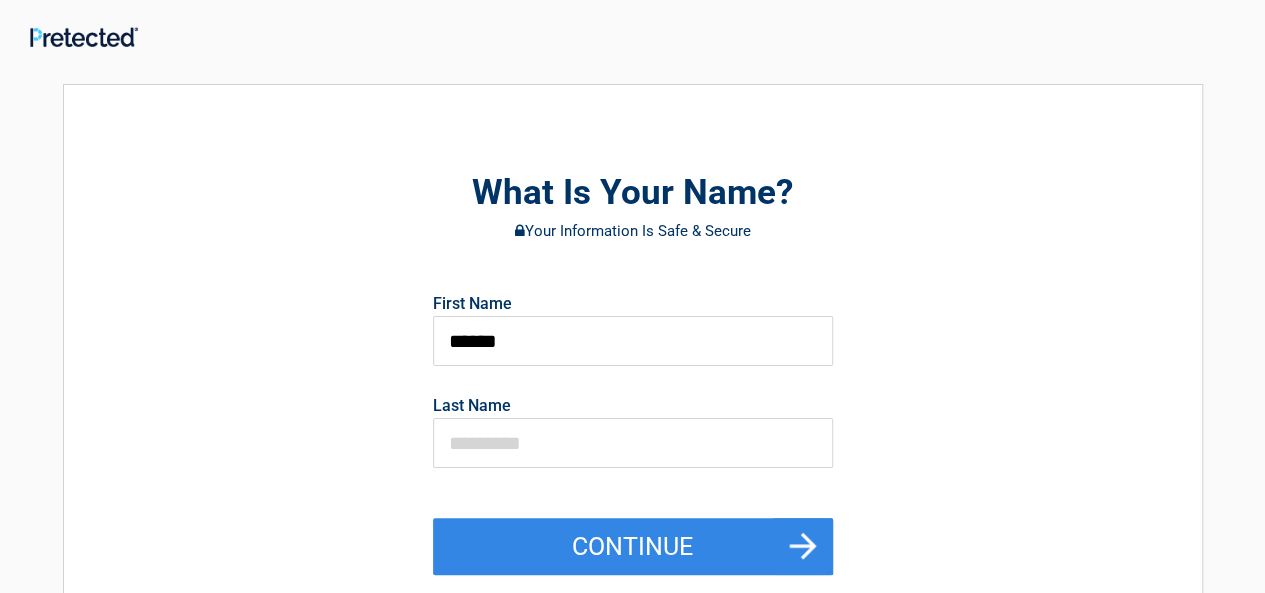 type on "*****" 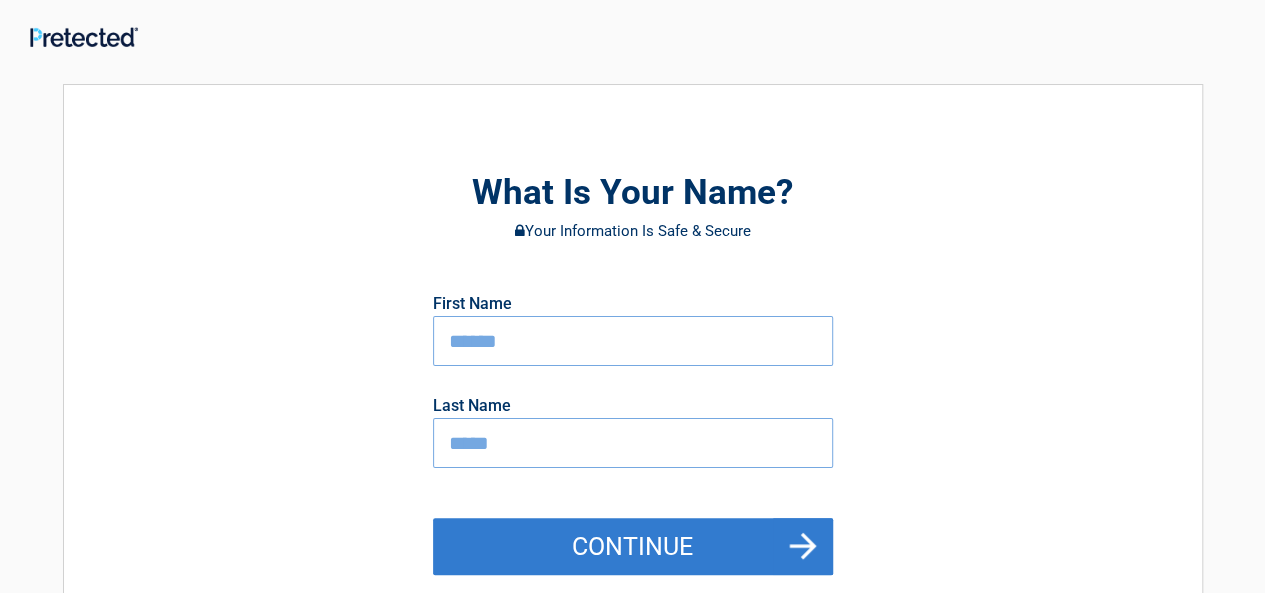 click on "Continue" at bounding box center [633, 547] 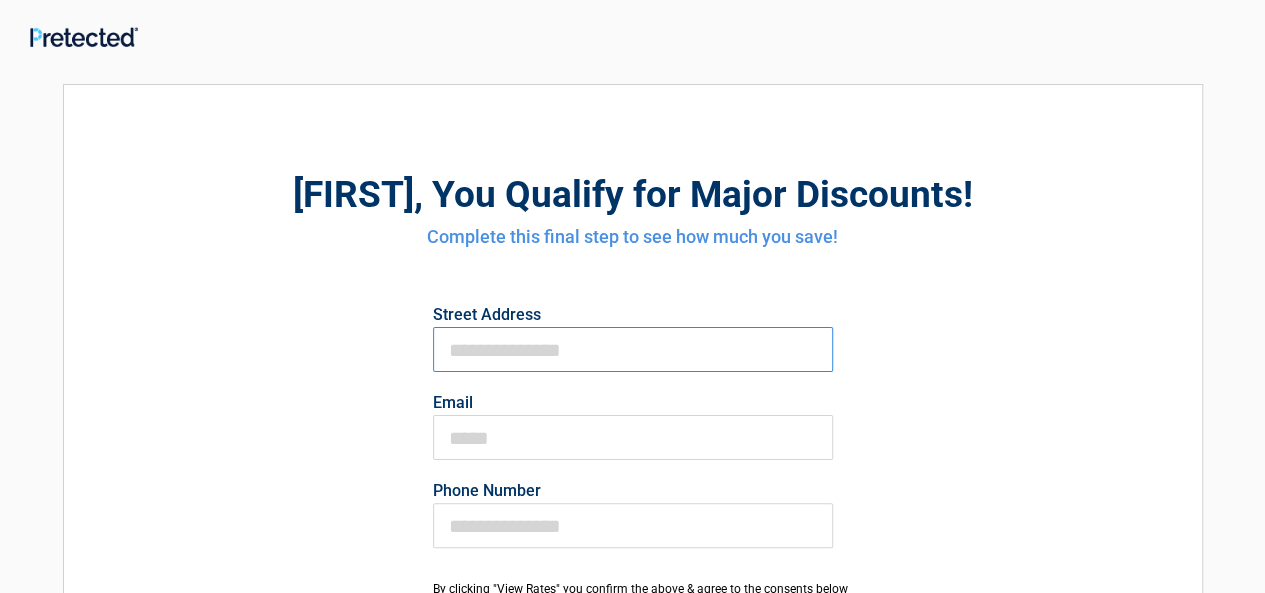 click on "First Name" at bounding box center (633, 349) 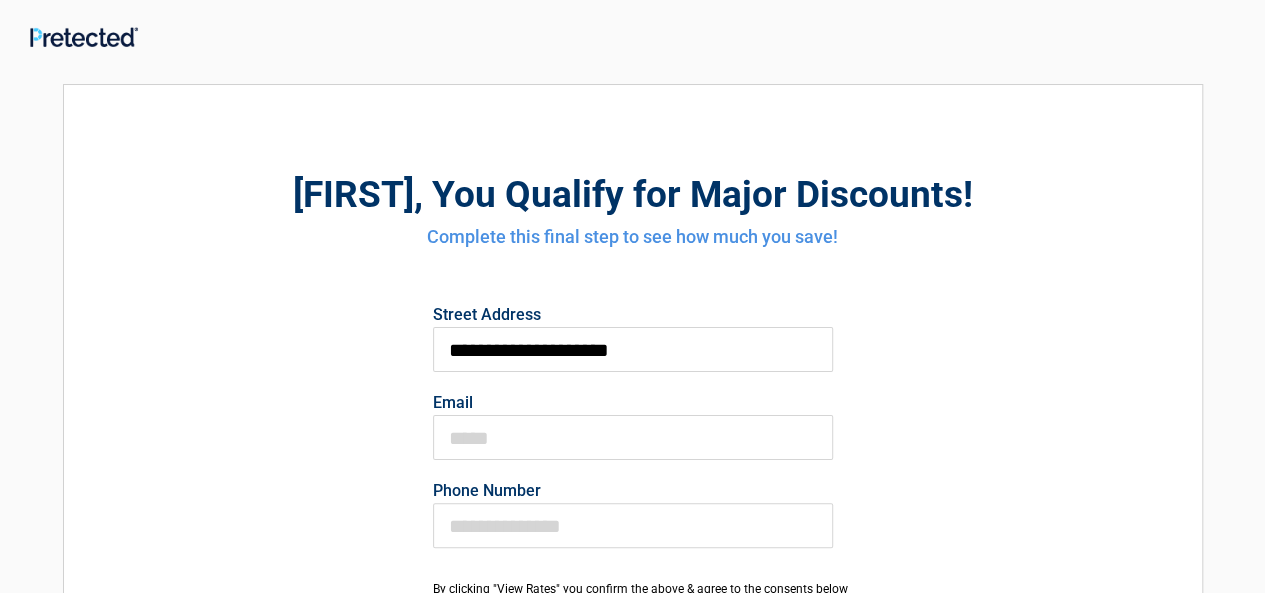 type on "**********" 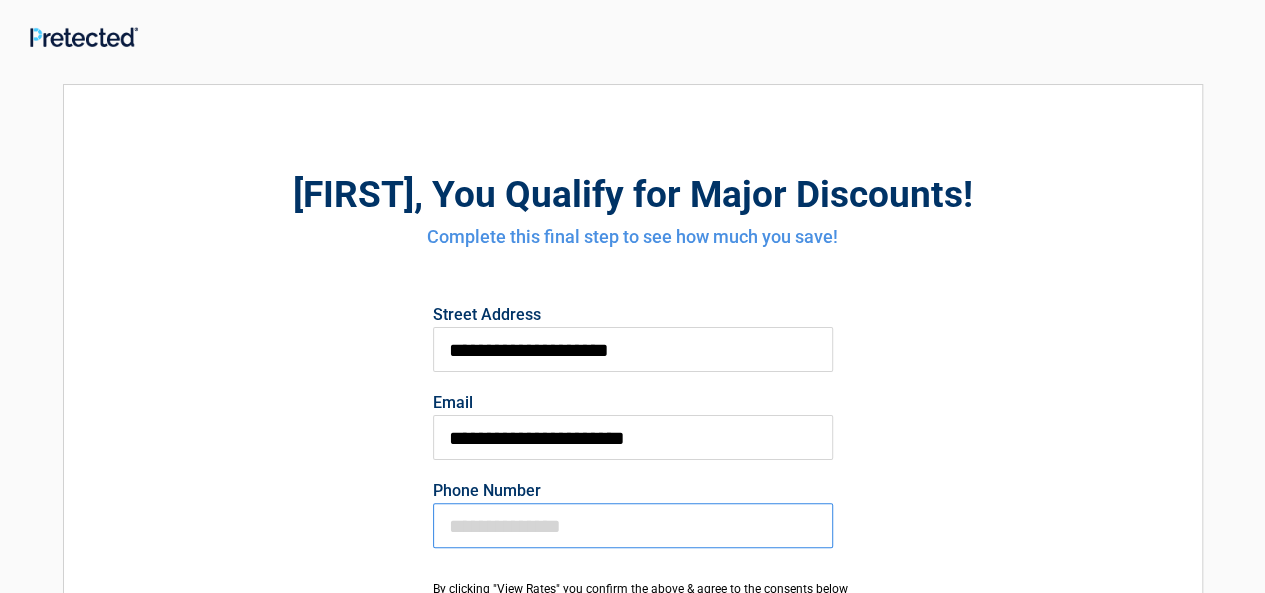 type on "**********" 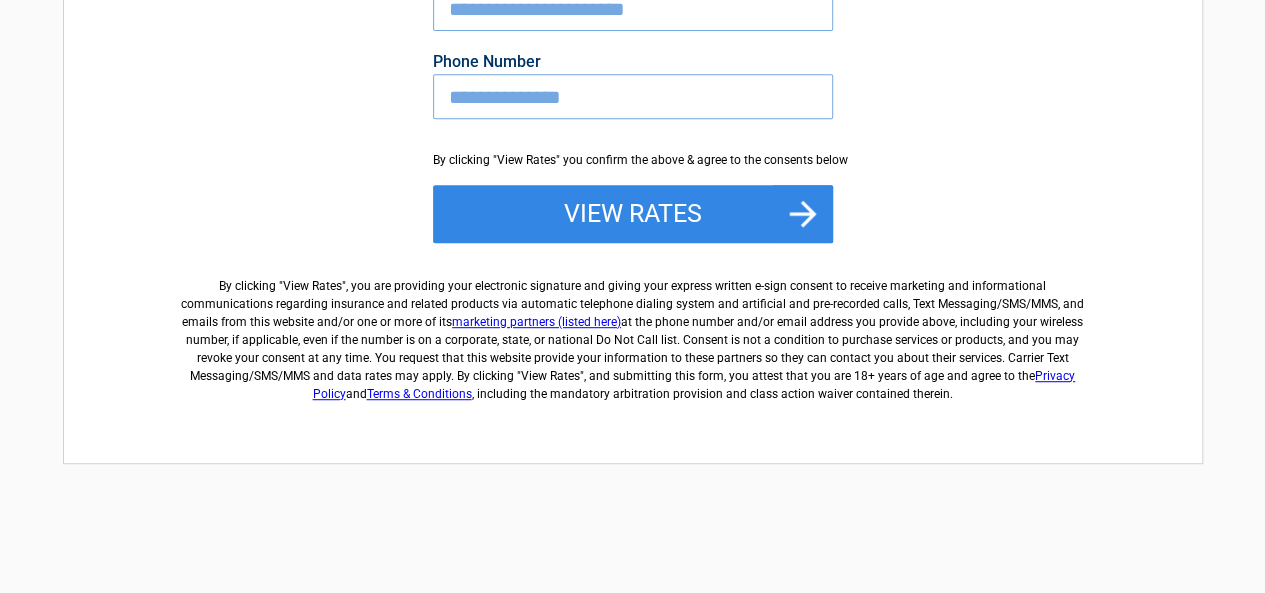 scroll, scrollTop: 445, scrollLeft: 0, axis: vertical 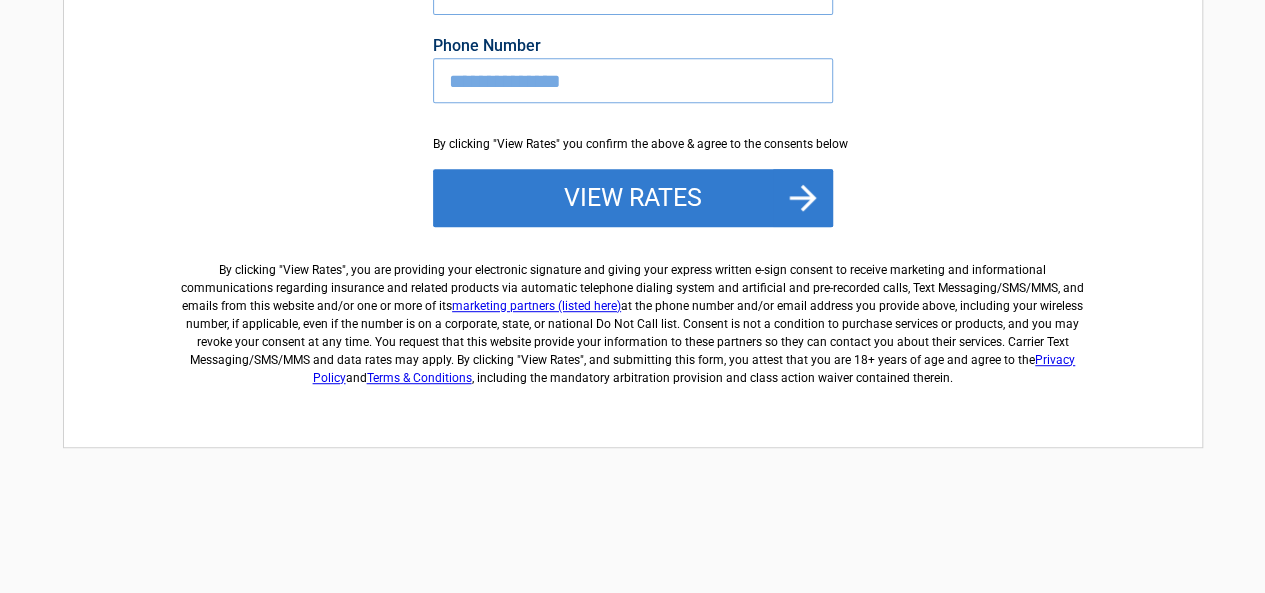 click on "View Rates" at bounding box center (633, 198) 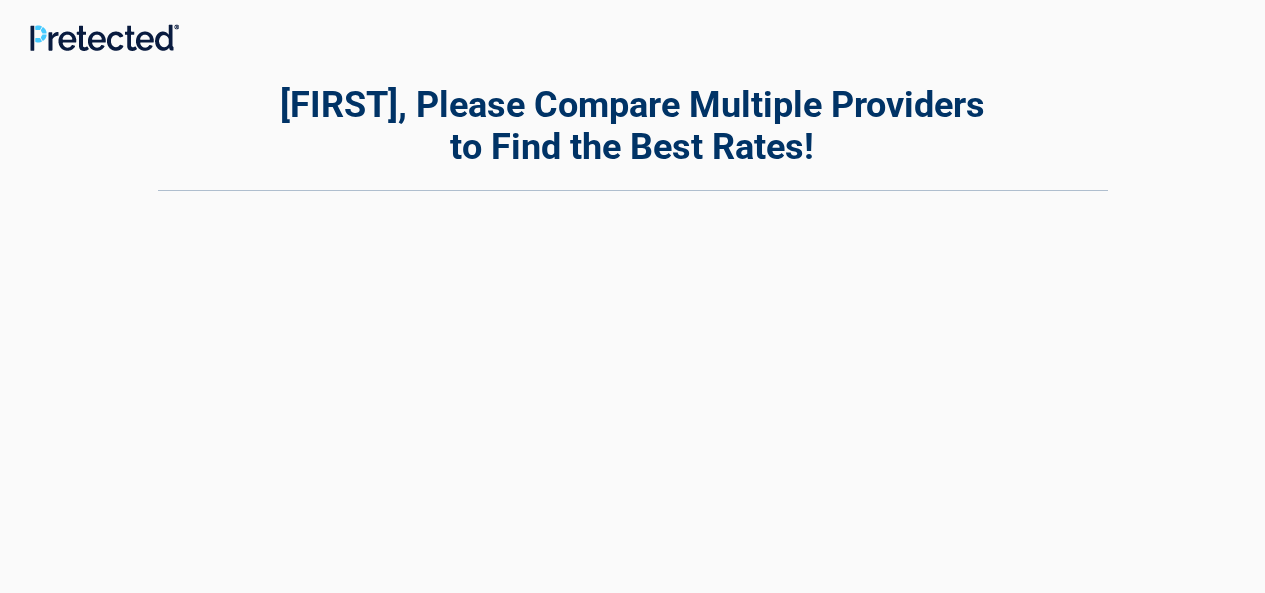 scroll, scrollTop: 0, scrollLeft: 0, axis: both 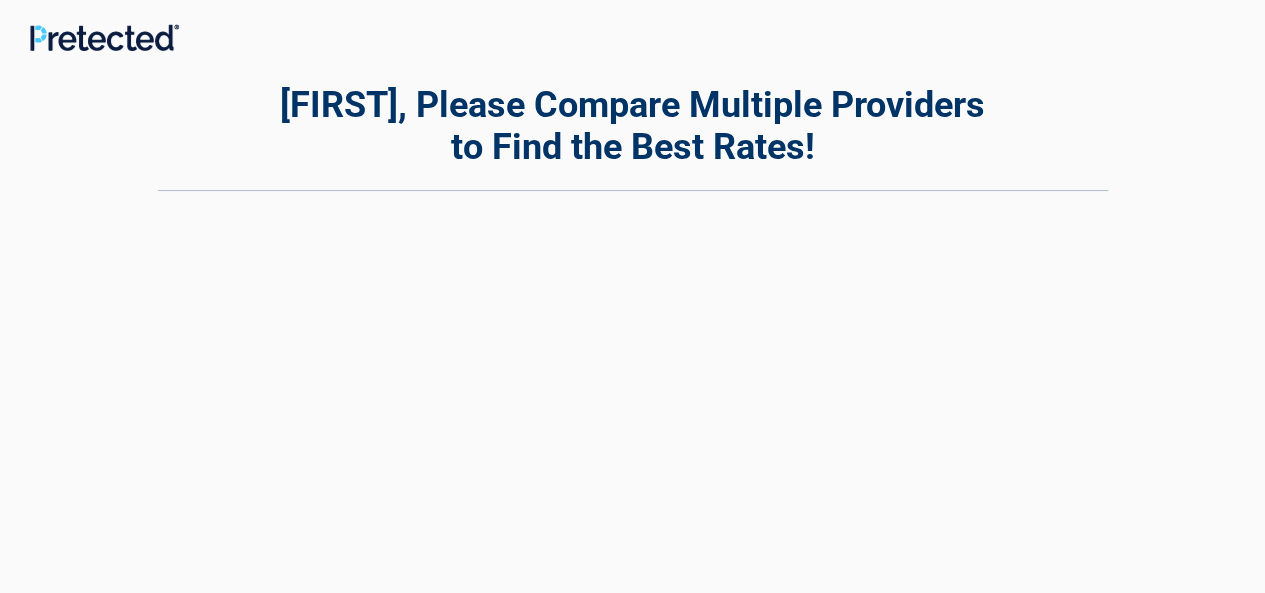 click at bounding box center [633, 190] 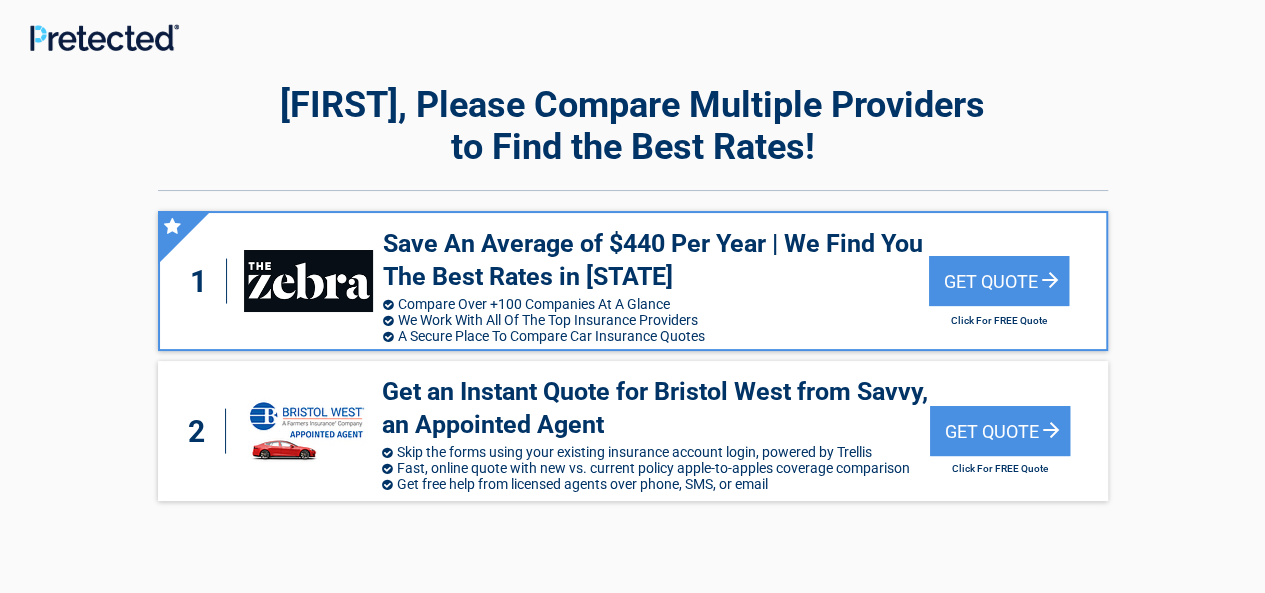 click at bounding box center [633, 190] 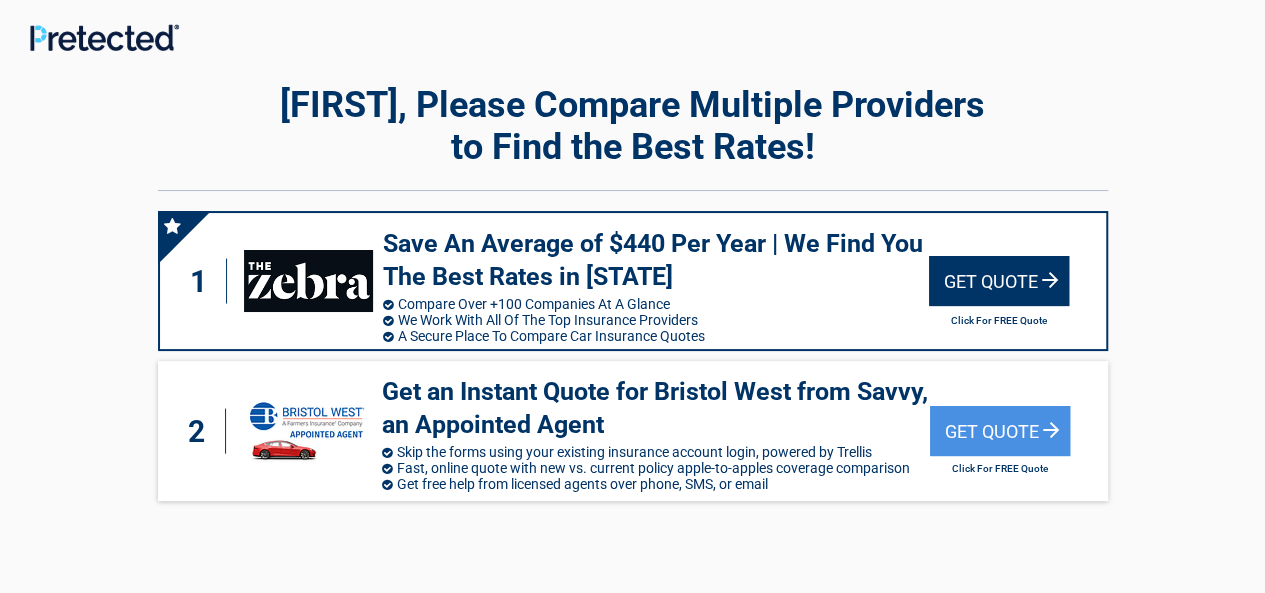 click on "Get Quote" at bounding box center [999, 281] 